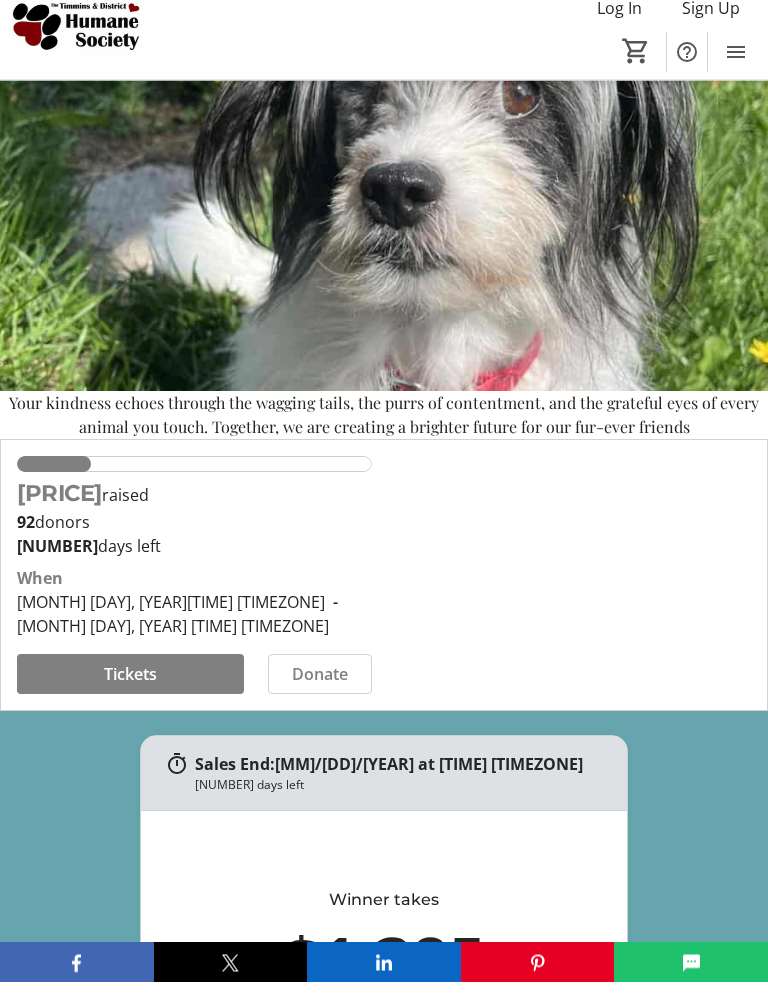 scroll, scrollTop: 121, scrollLeft: 0, axis: vertical 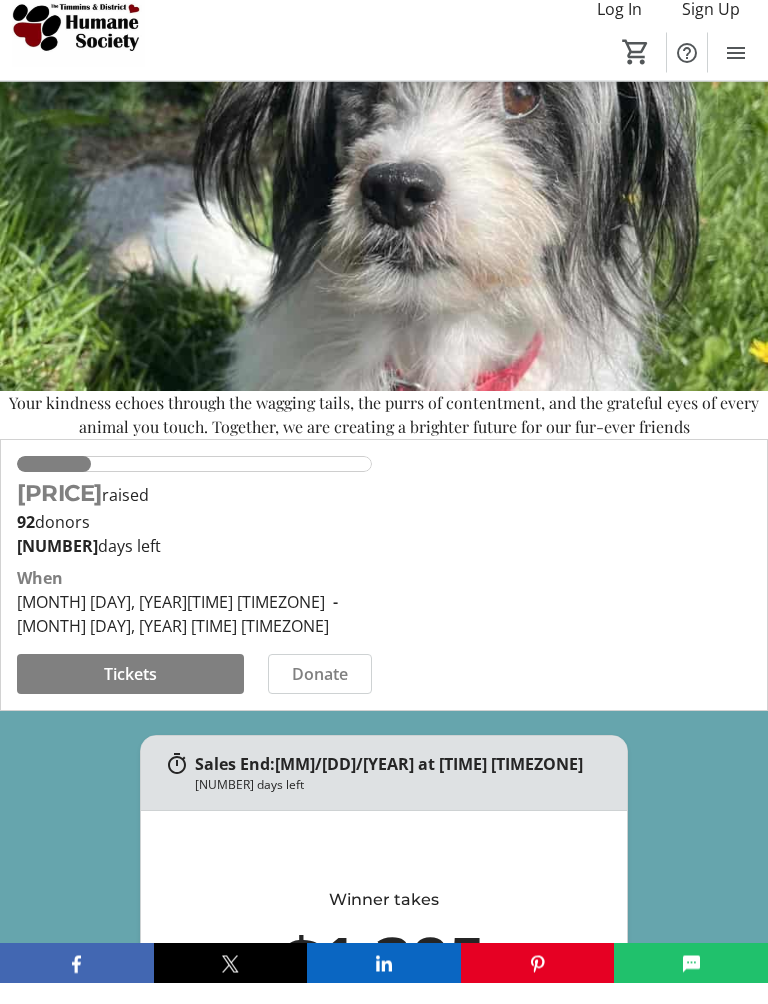 click at bounding box center [130, 696] 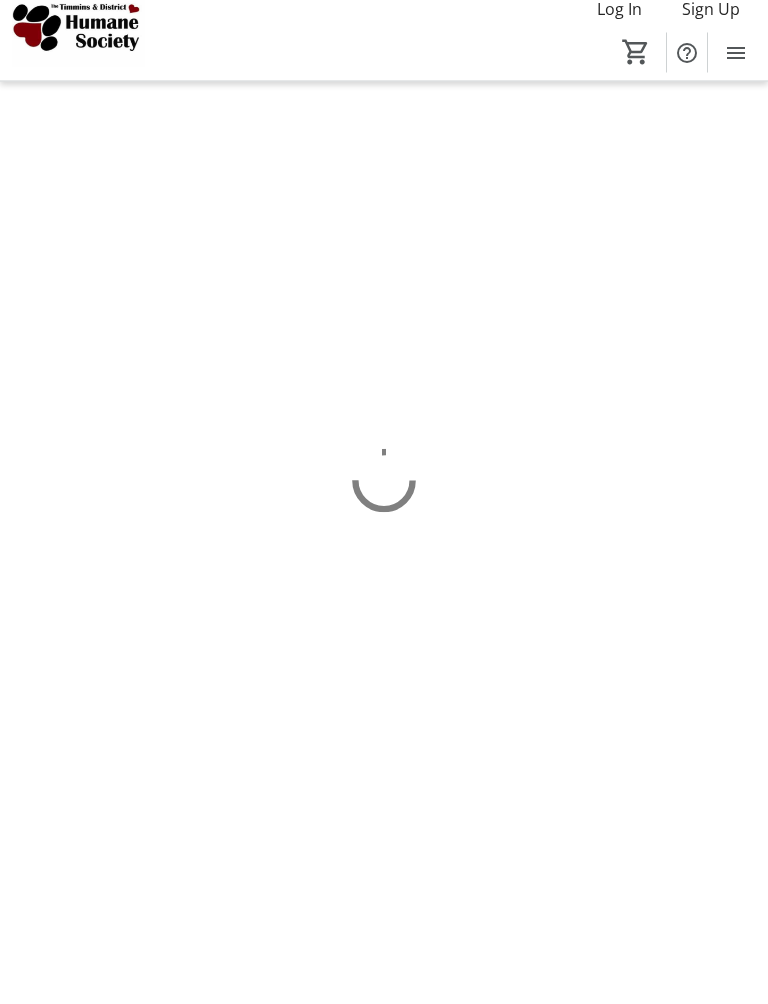 scroll, scrollTop: 20, scrollLeft: 0, axis: vertical 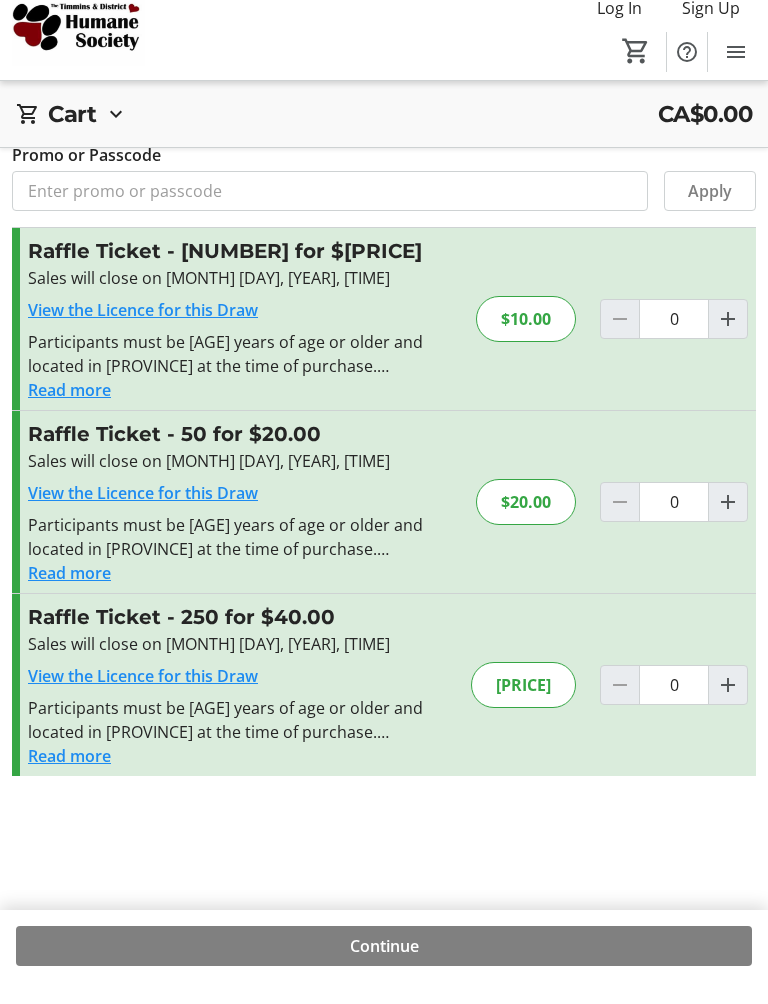 click 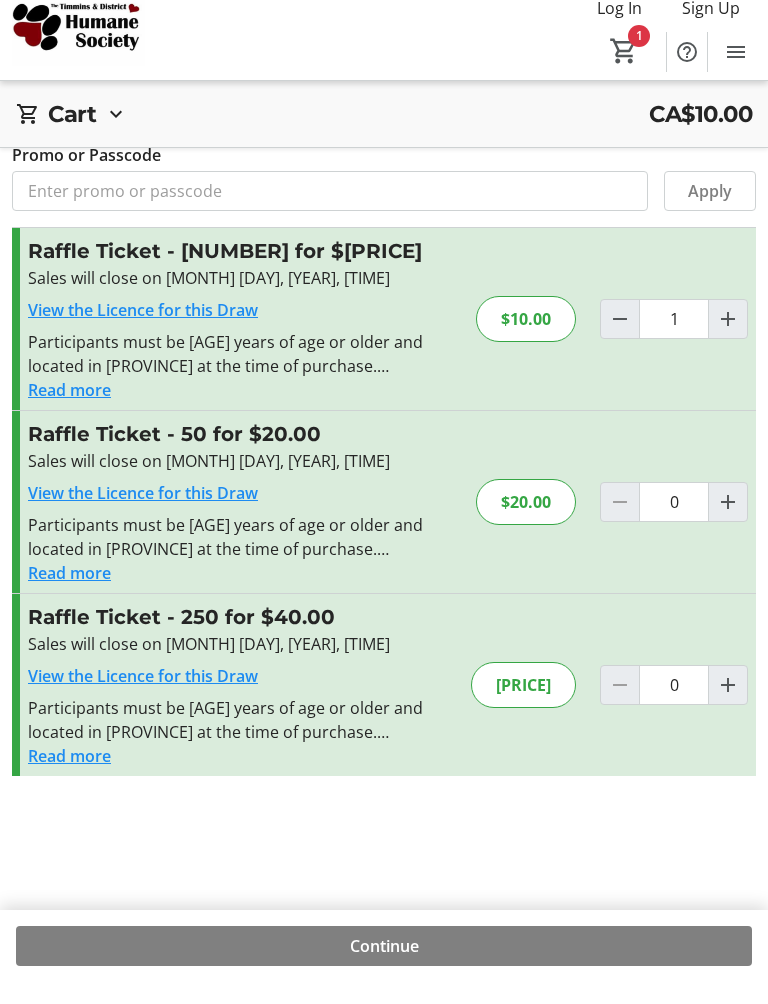 scroll, scrollTop: 92, scrollLeft: 0, axis: vertical 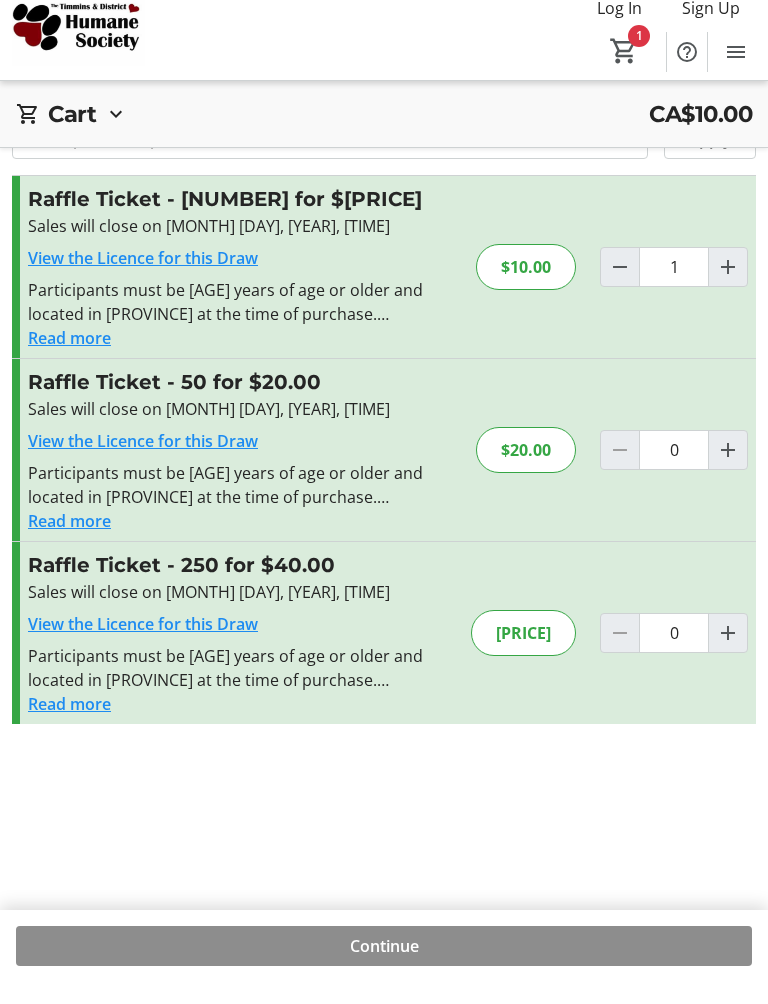click 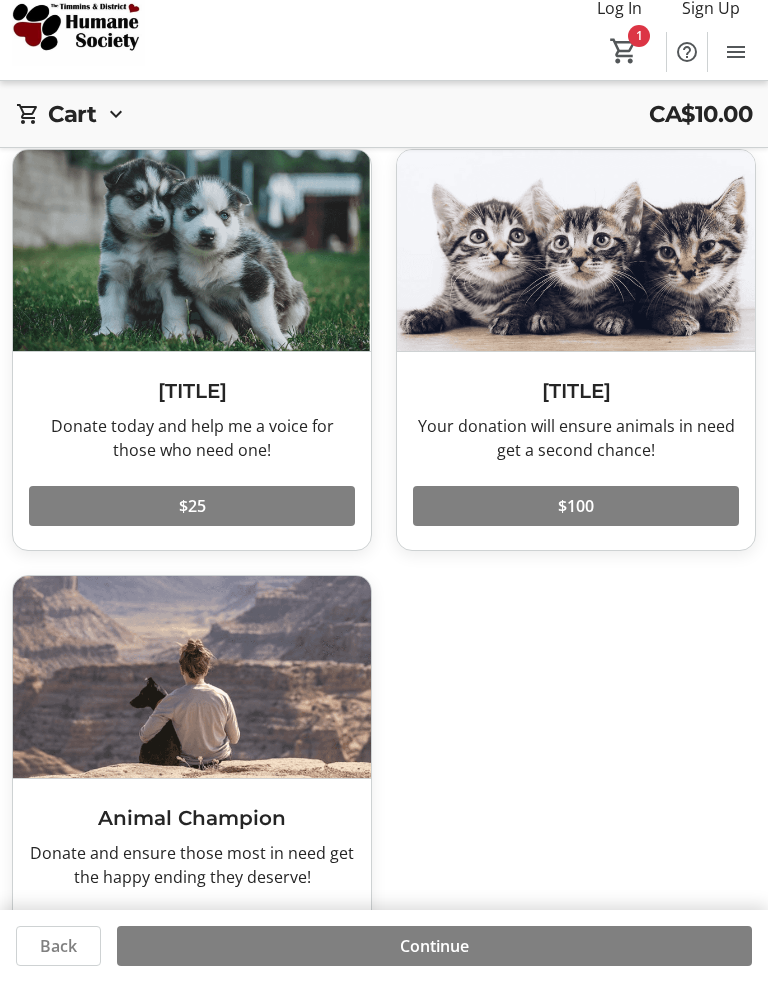 scroll, scrollTop: 164, scrollLeft: 0, axis: vertical 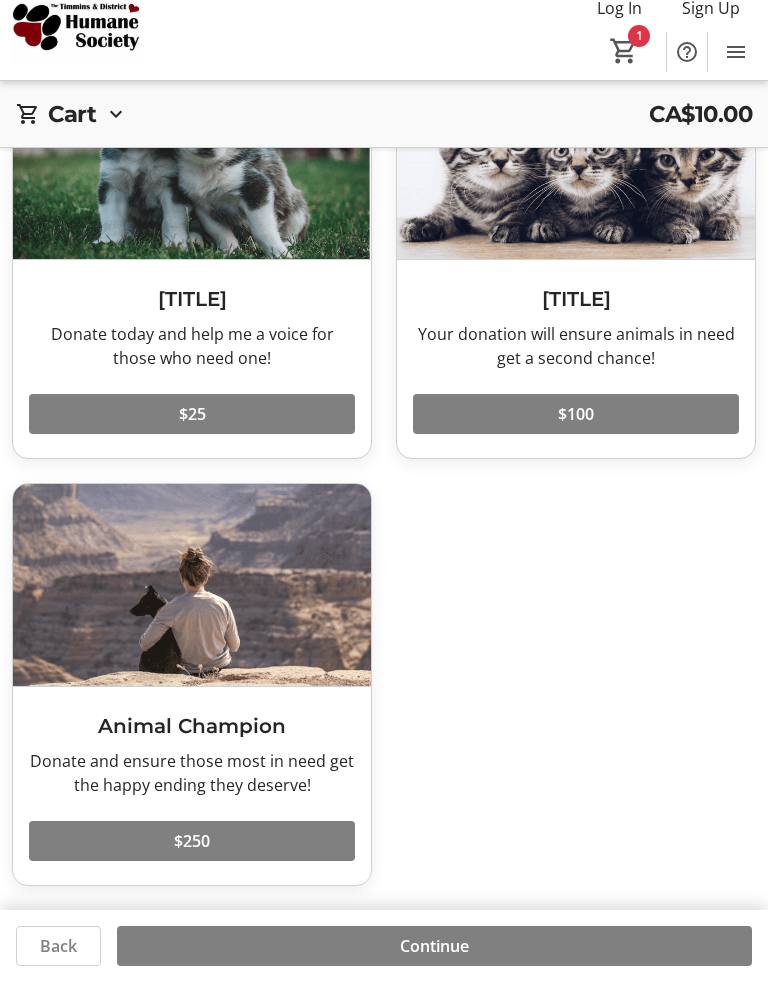 click on "Continue" 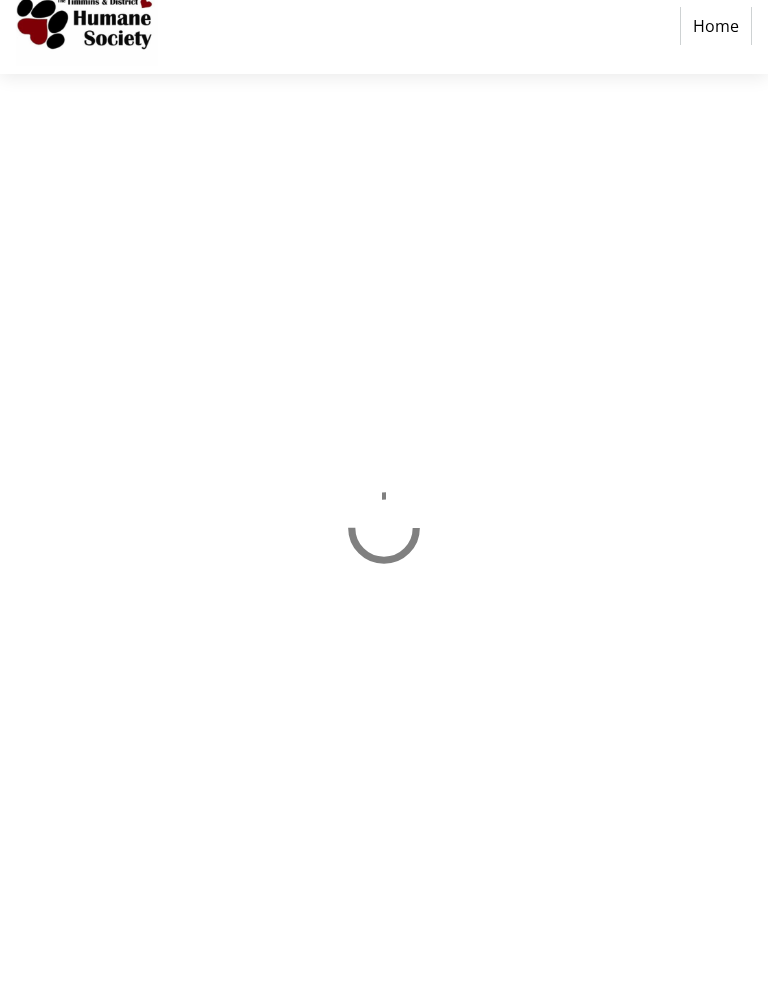 scroll, scrollTop: 20, scrollLeft: 0, axis: vertical 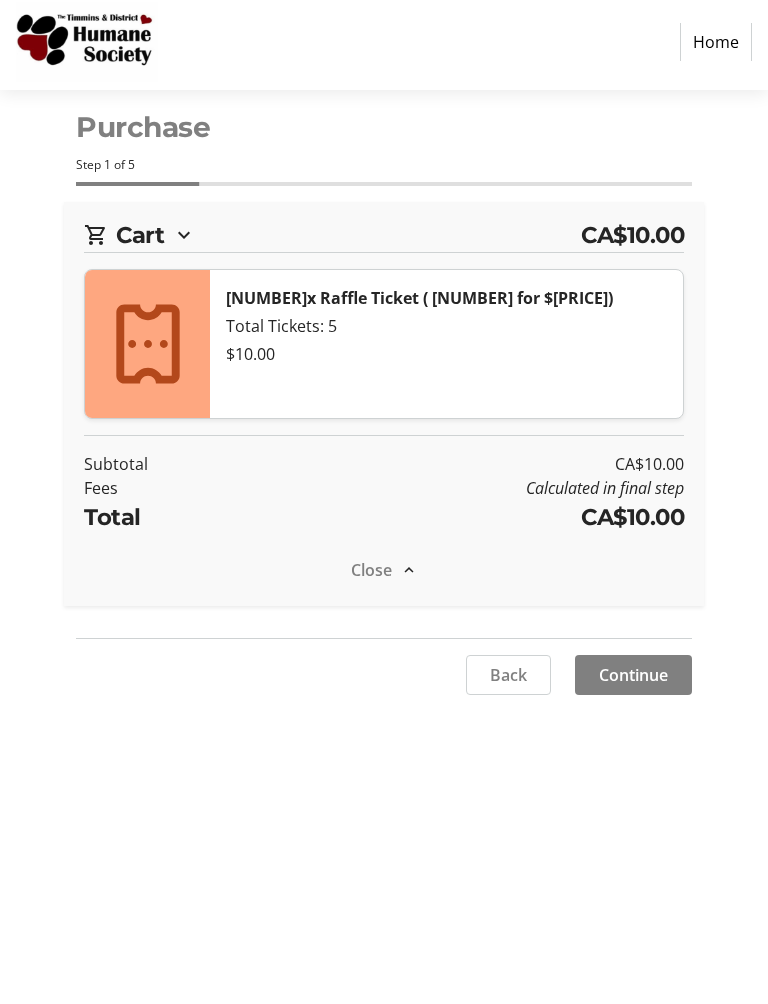 select on "CA" 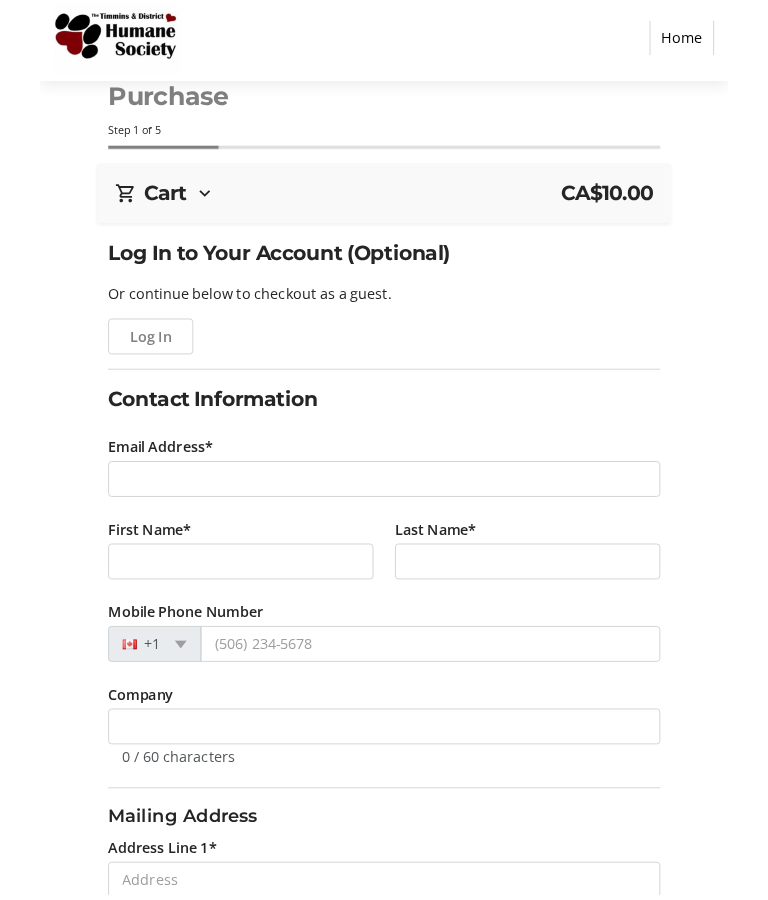 scroll, scrollTop: 0, scrollLeft: 0, axis: both 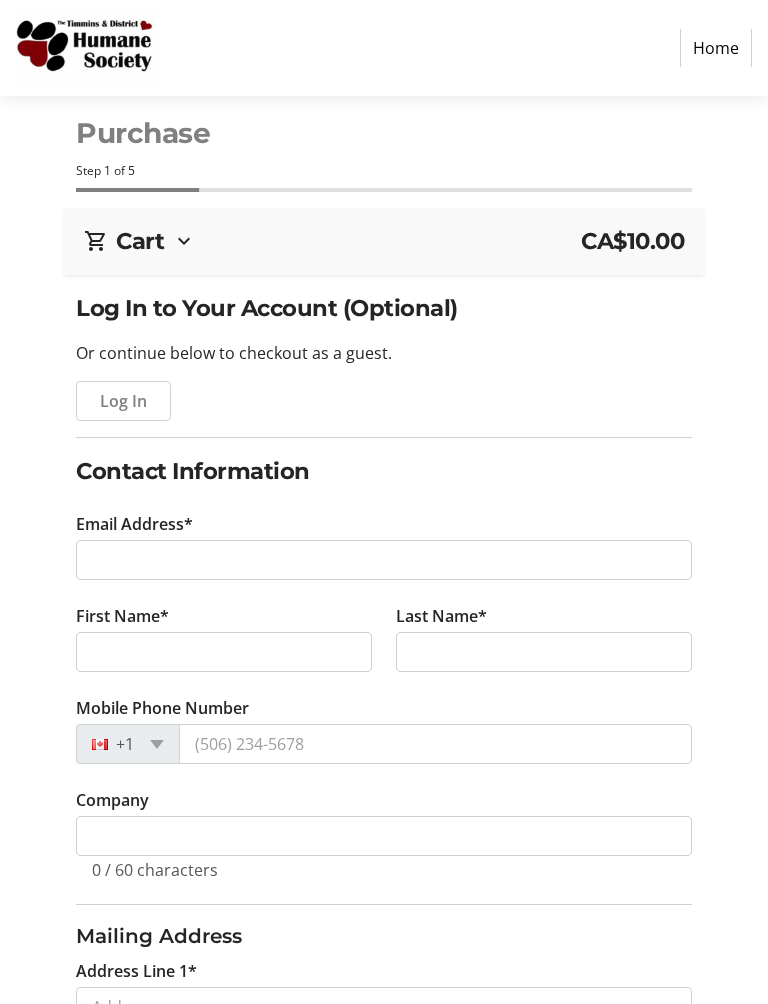 click 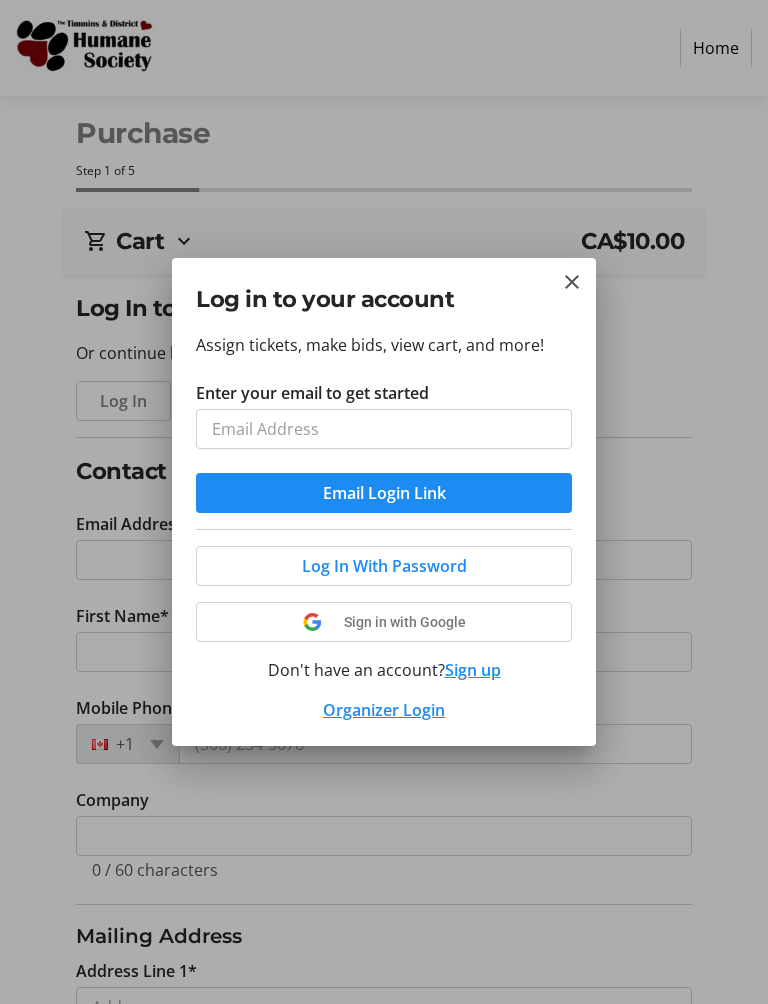 click at bounding box center (572, 282) 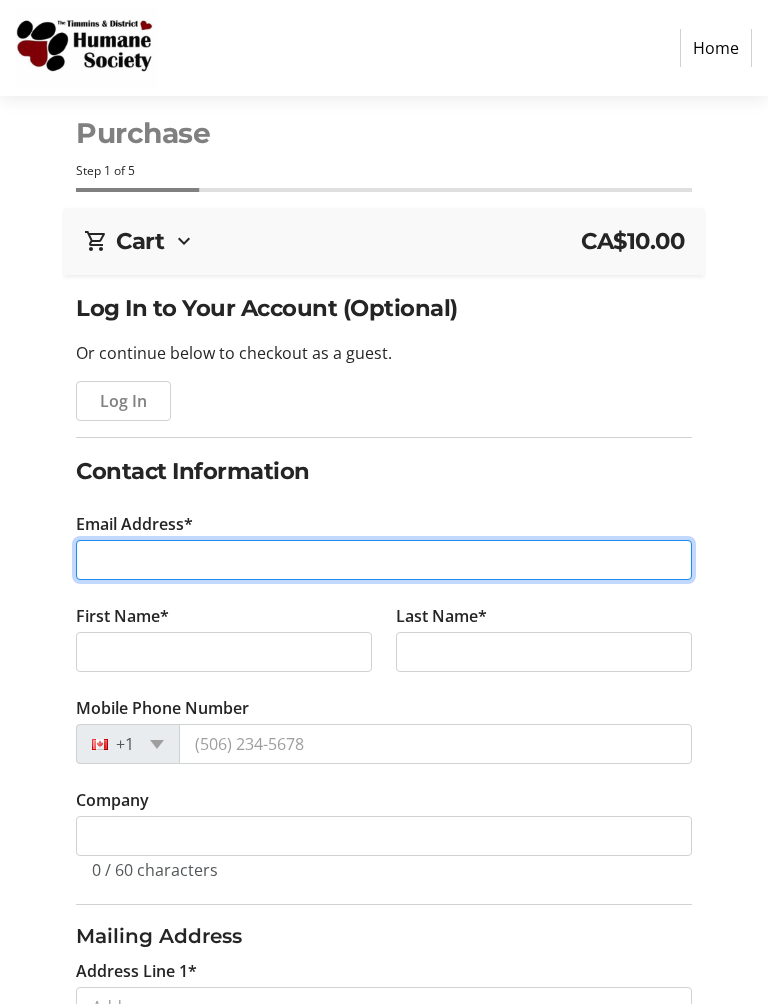 click on "Email Address*" at bounding box center [384, 560] 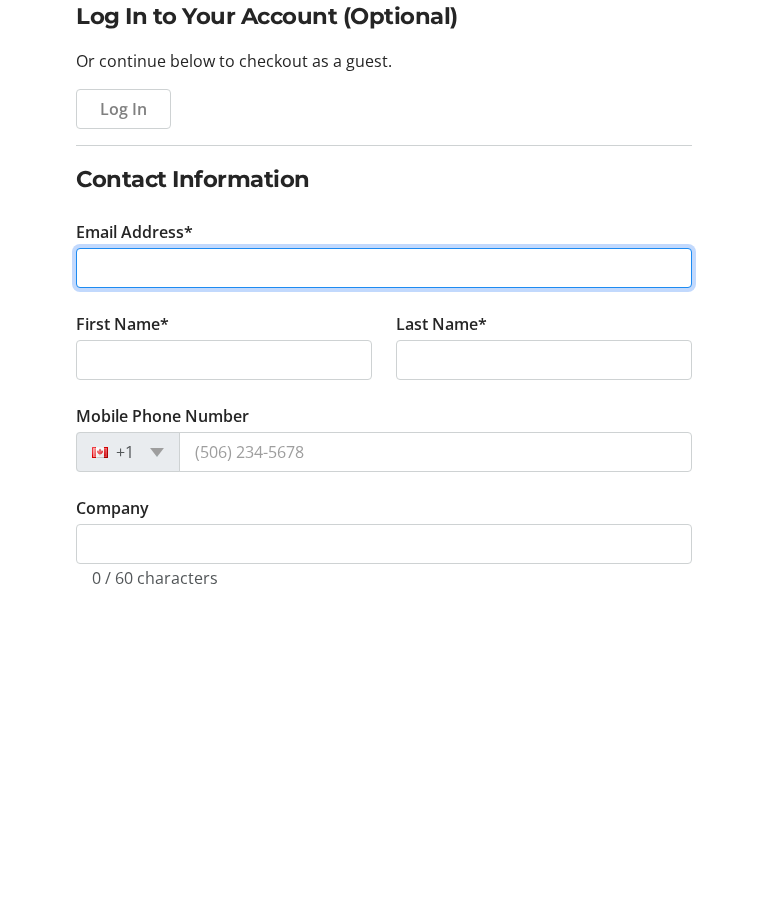 type on "[EMAIL]" 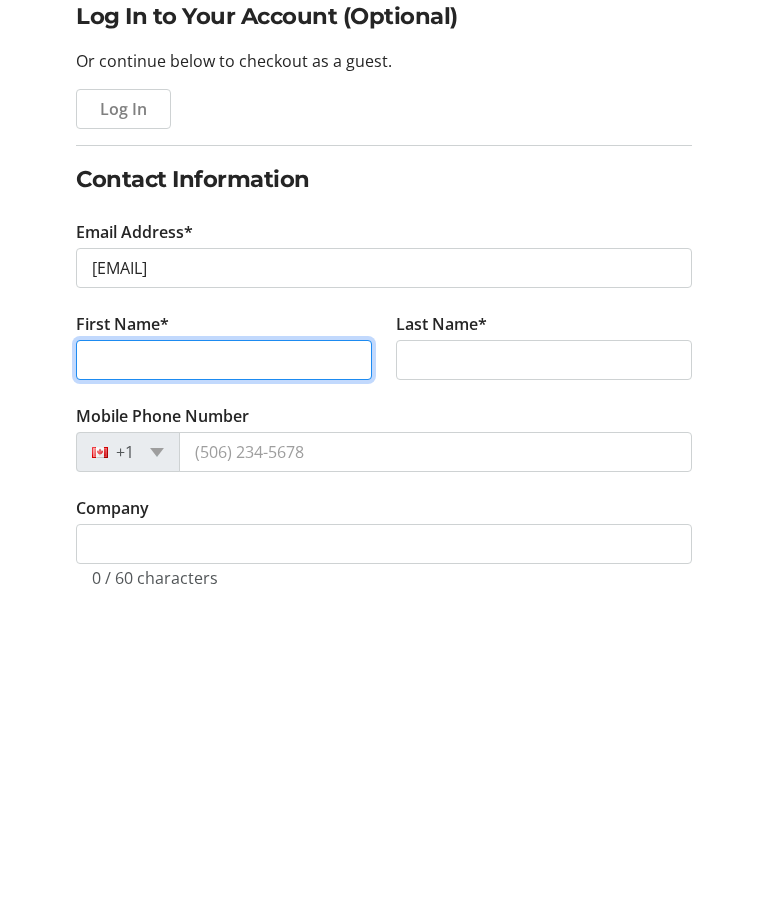 type on "[NAME]" 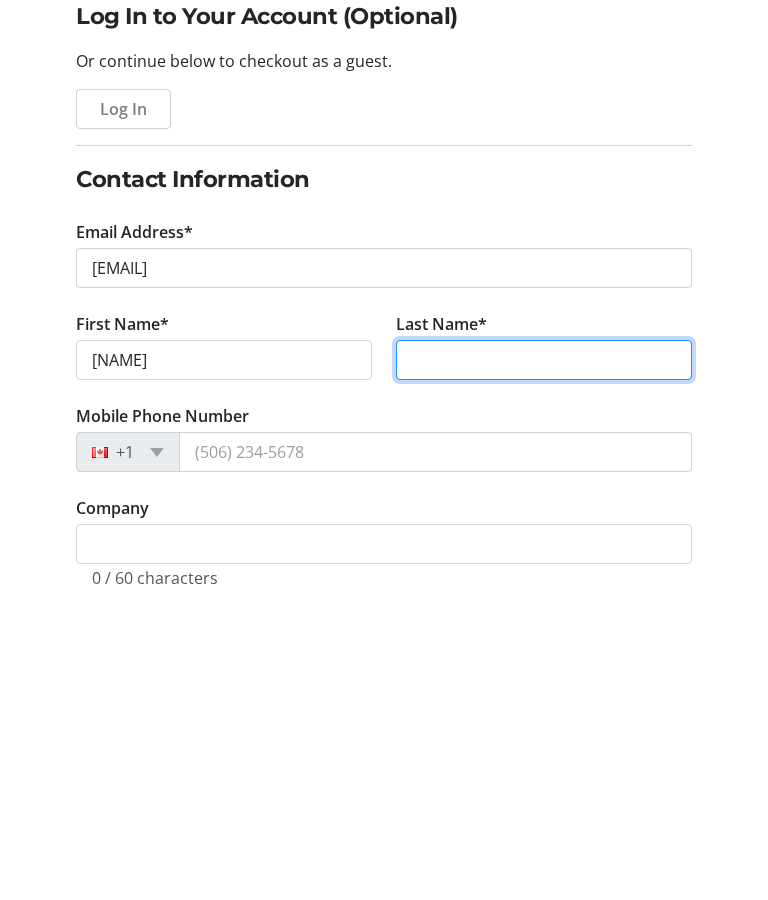 type on "[NAME]" 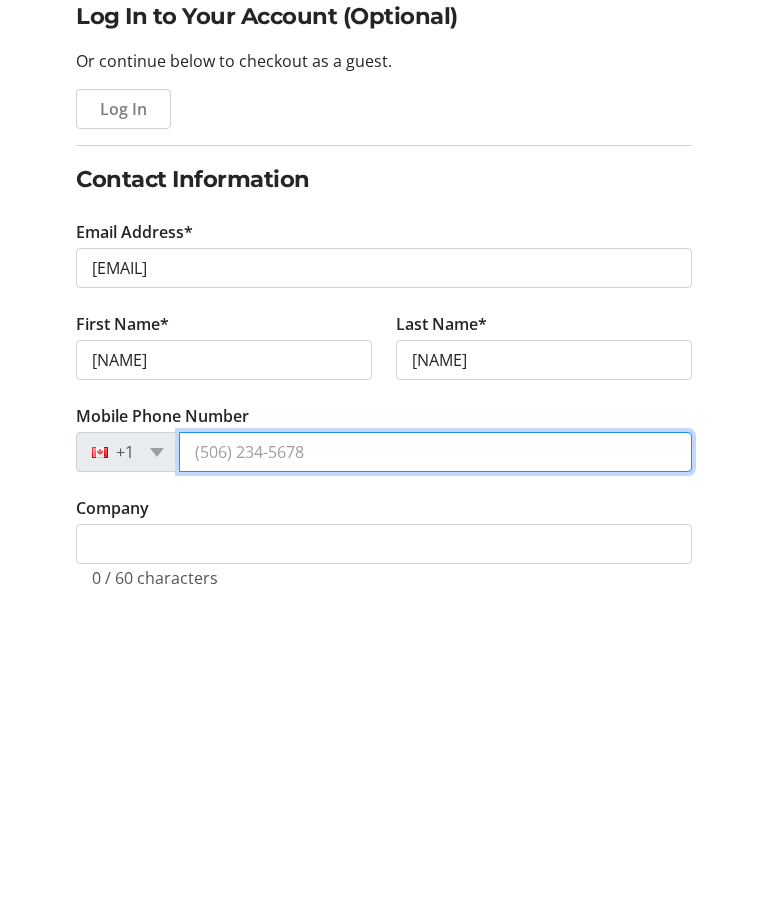 type on "[PHONE]" 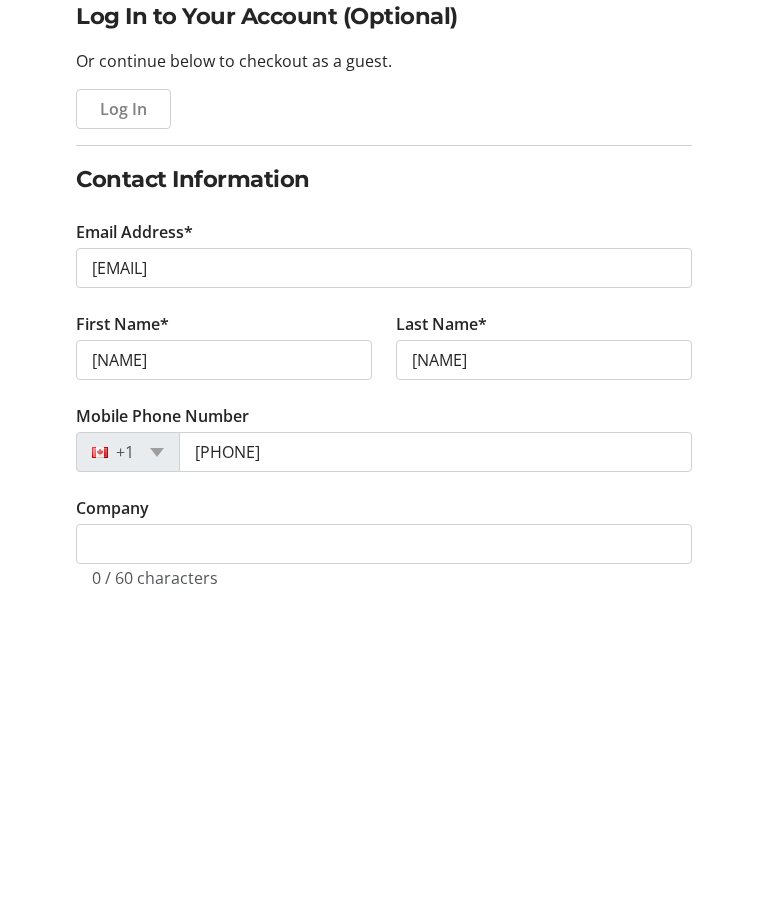type on "Box [NUMBER]" 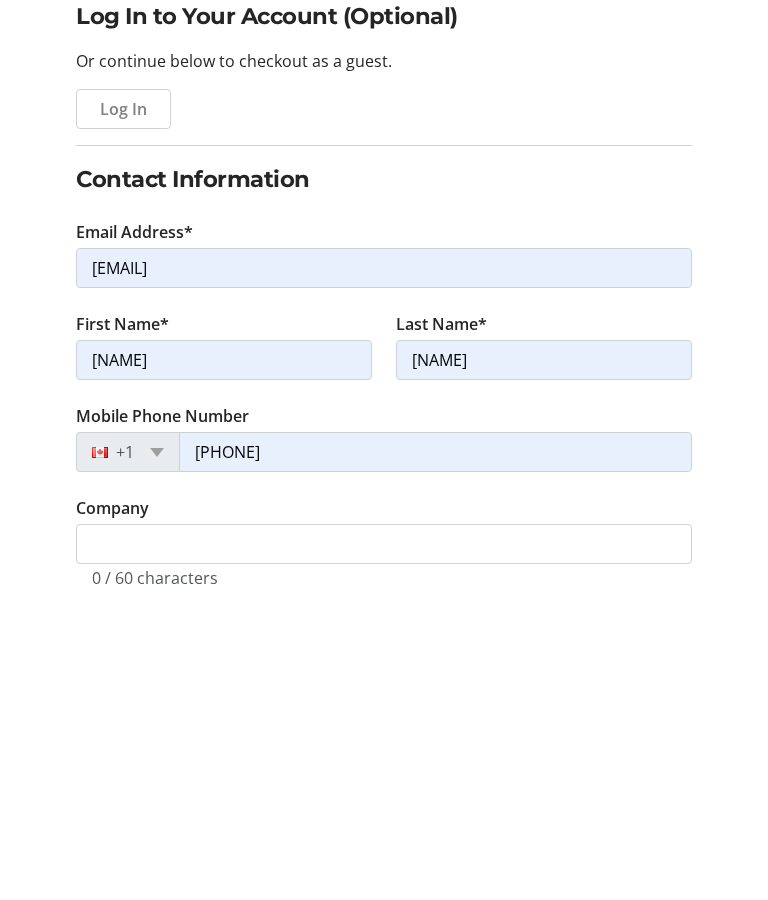 type on "[CITY]" 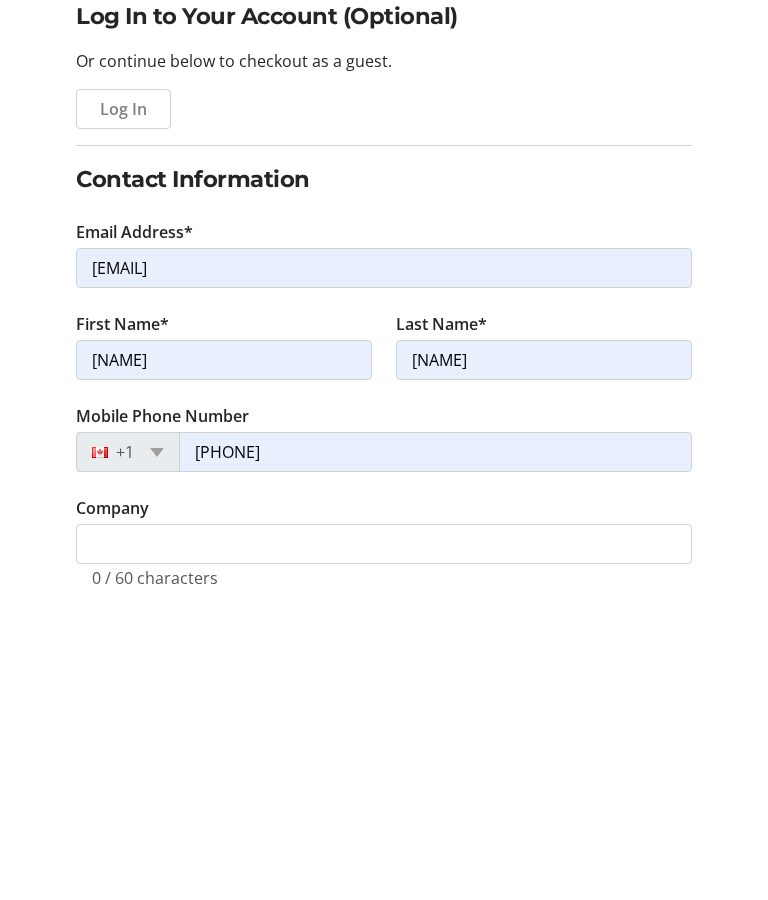 type on "[POSTAL CODE]" 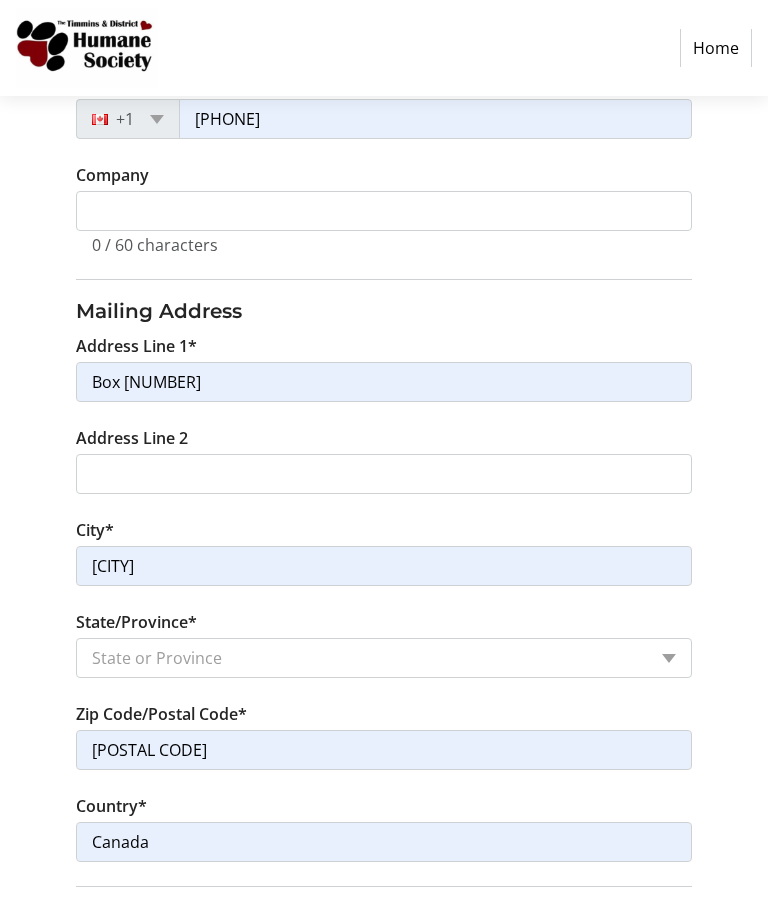 scroll, scrollTop: 626, scrollLeft: 0, axis: vertical 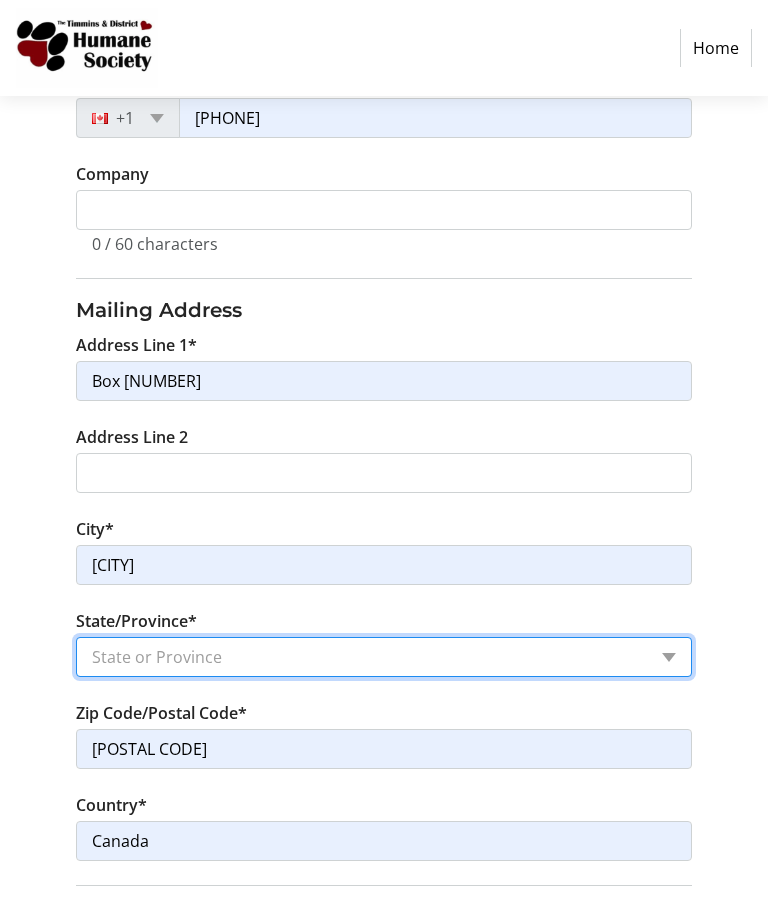 click on "State or Province  State or Province   Alberta   British Columbia   Manitoba   New Brunswick   Newfoundland and Labrador   Nova Scotia   Ontario   Prince Edward Island   Quebec   Saskatchewan   Northwest Territories   Nunavut   Yukon" at bounding box center [384, 657] 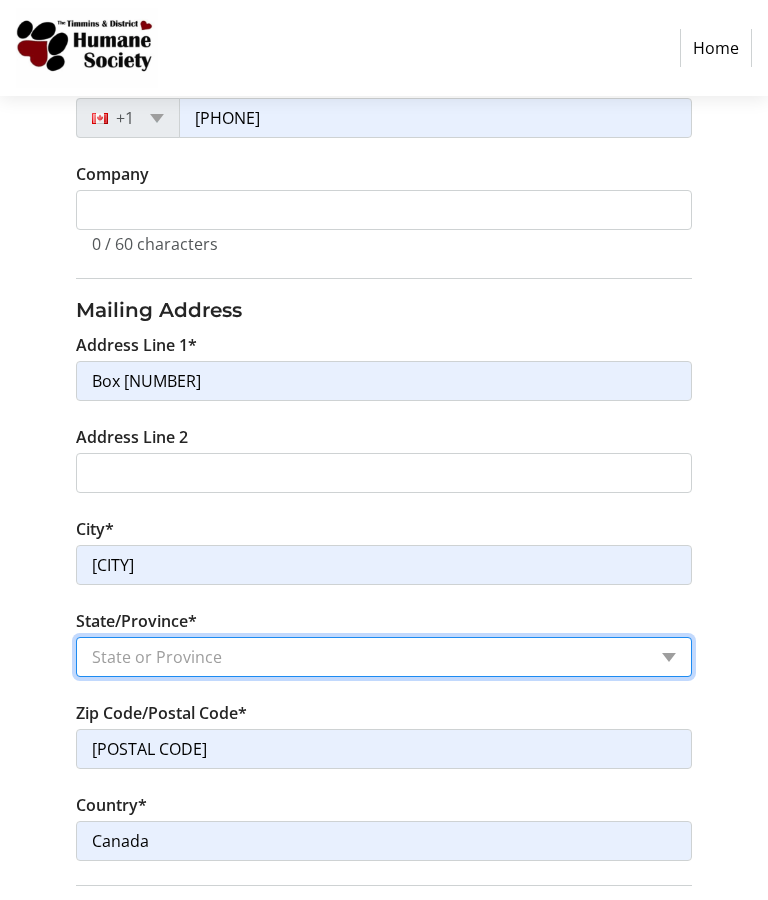 select on "ON" 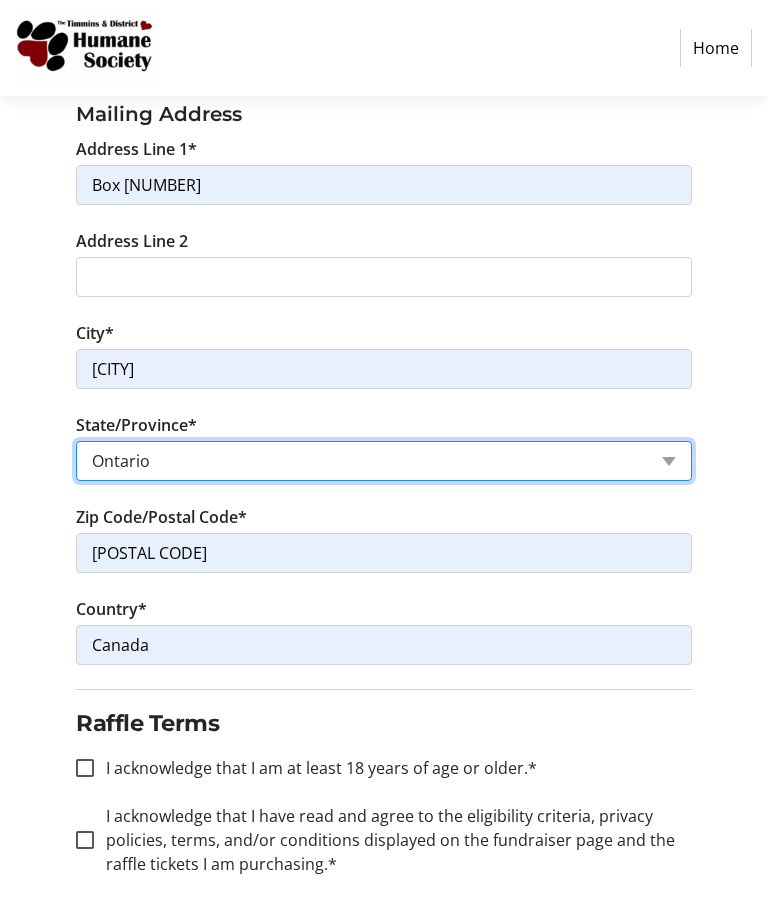 scroll, scrollTop: 853, scrollLeft: 0, axis: vertical 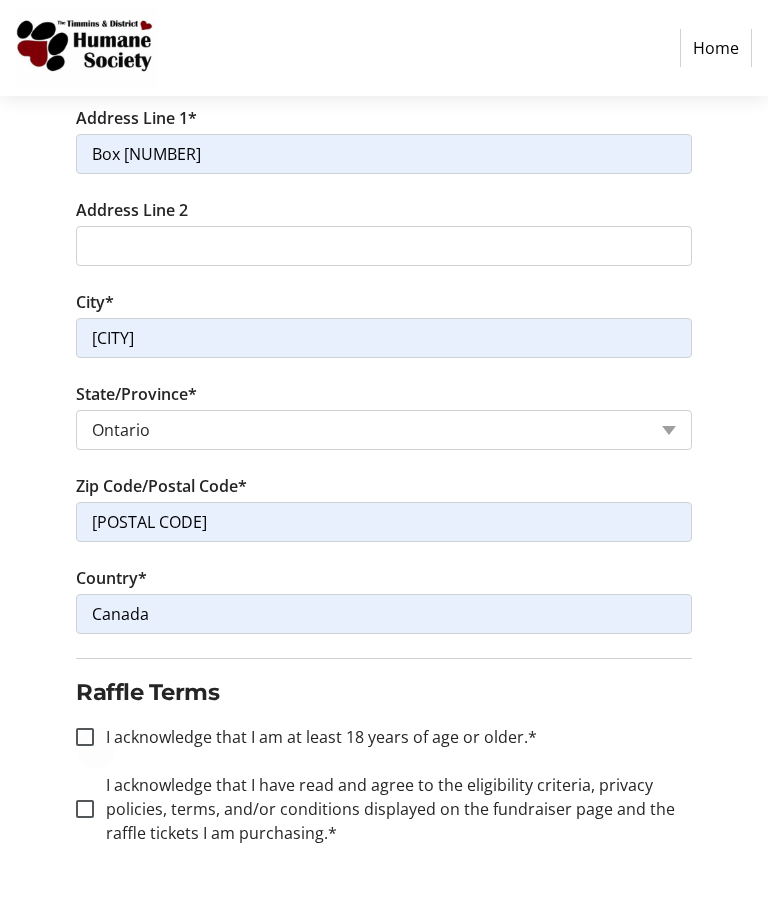 click at bounding box center [85, 737] 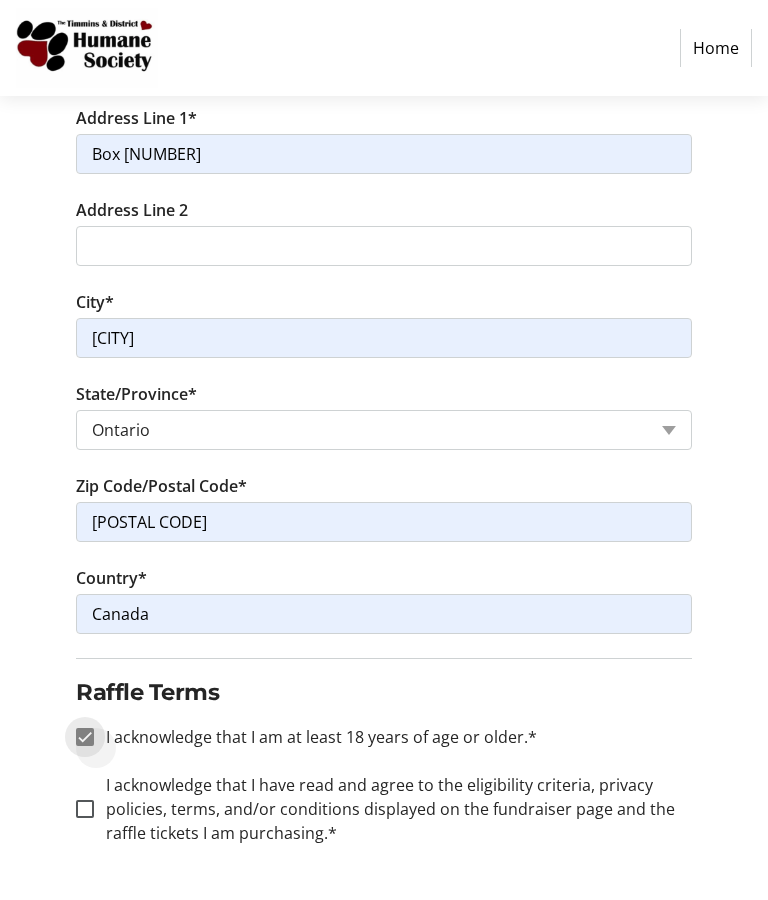 checkbox on "true" 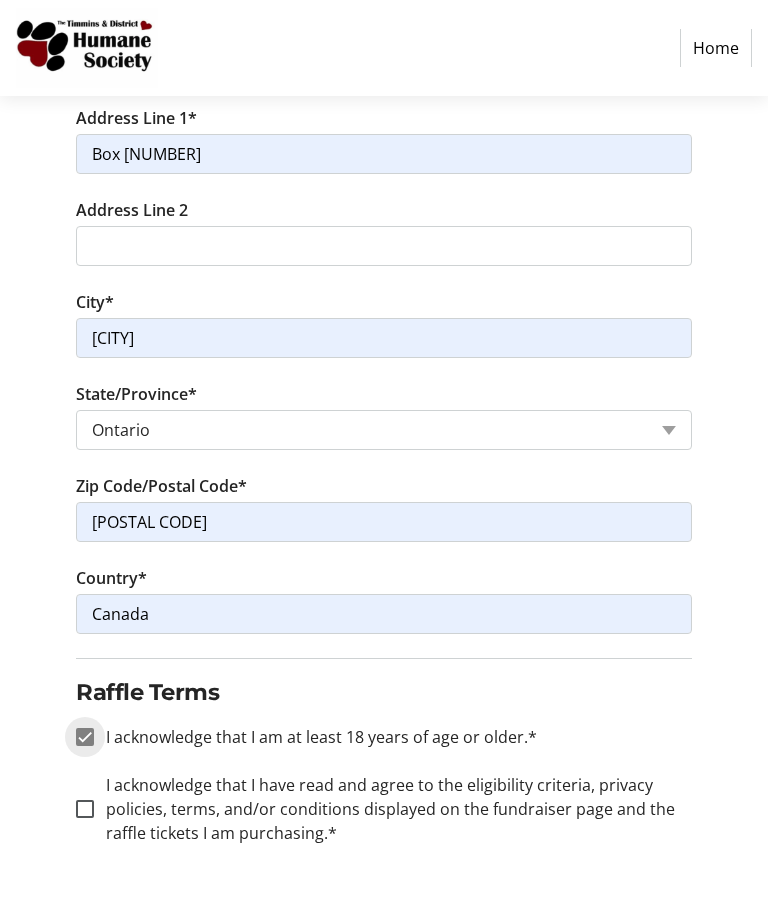 scroll, scrollTop: 935, scrollLeft: 0, axis: vertical 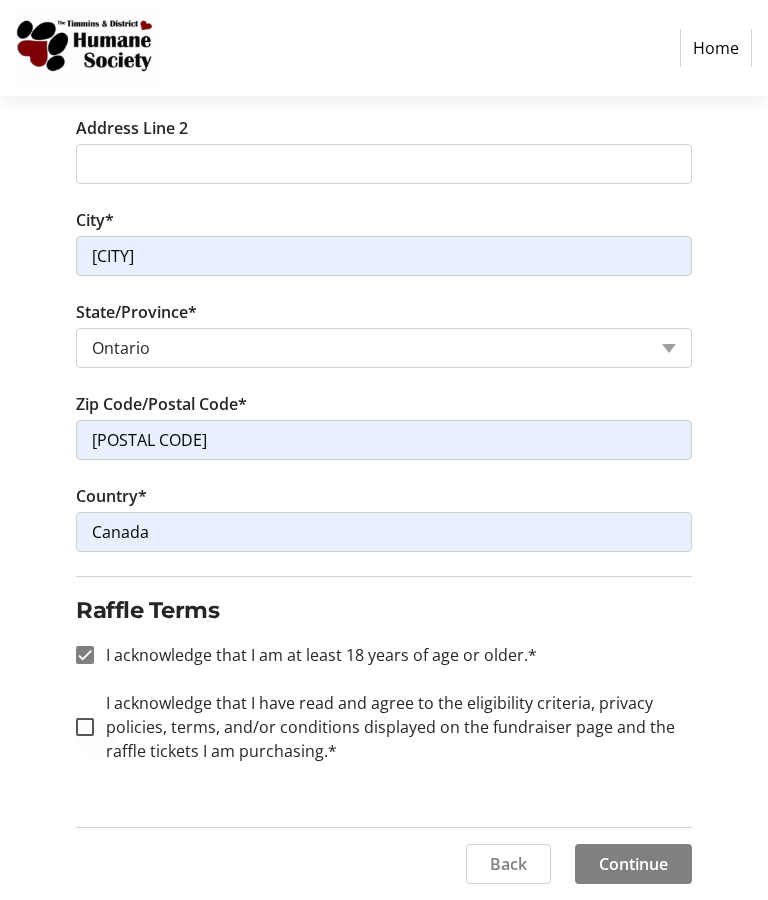 click at bounding box center (85, 727) 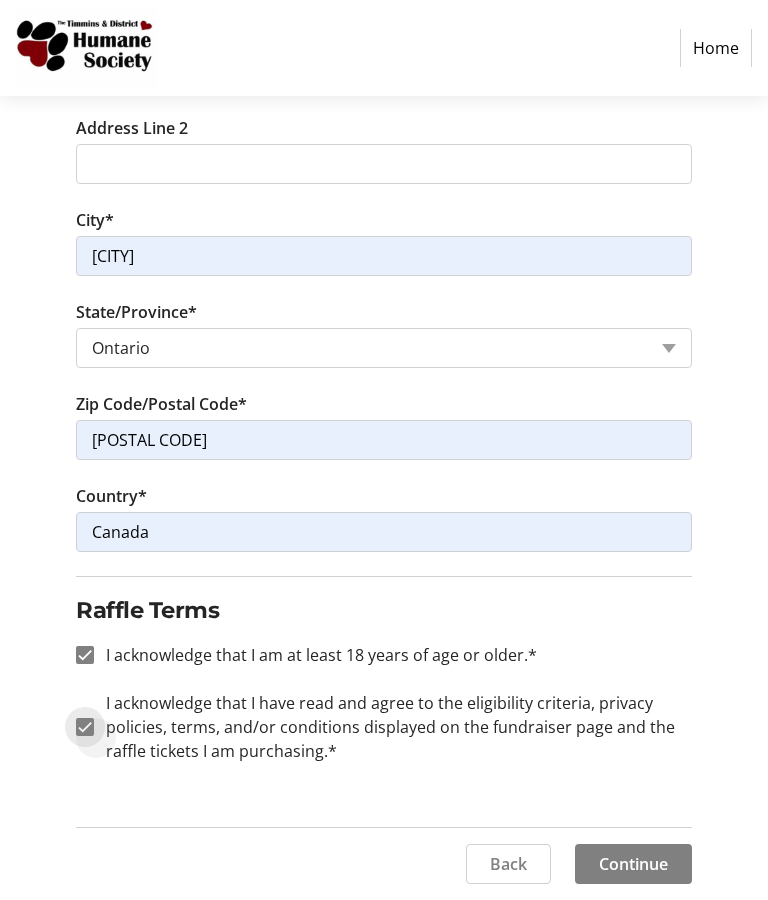 checkbox on "true" 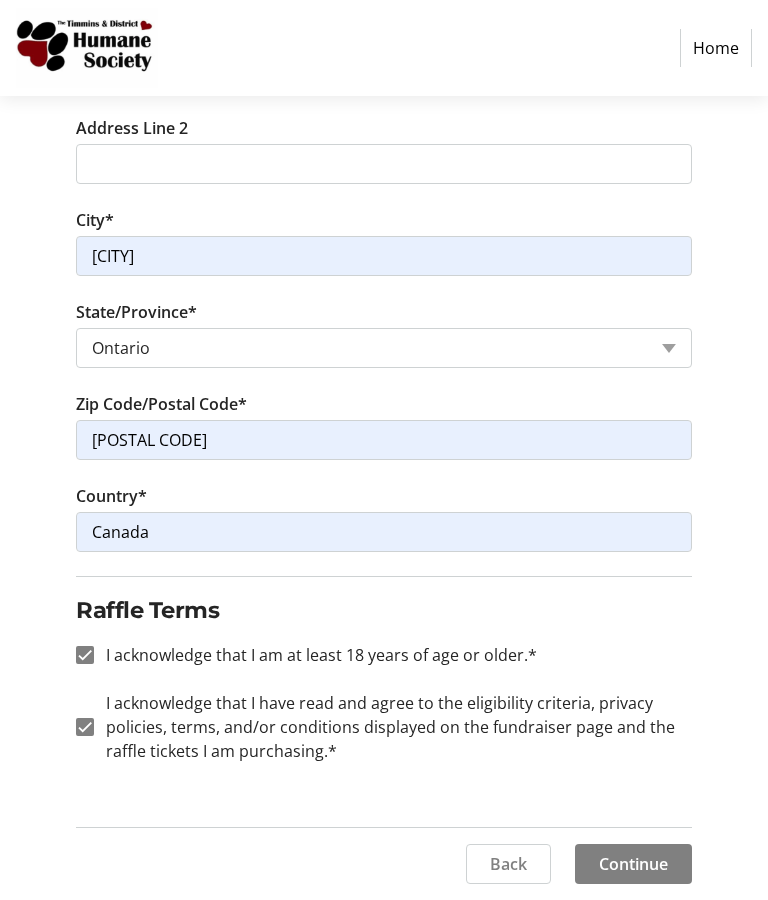 click on "Continue" 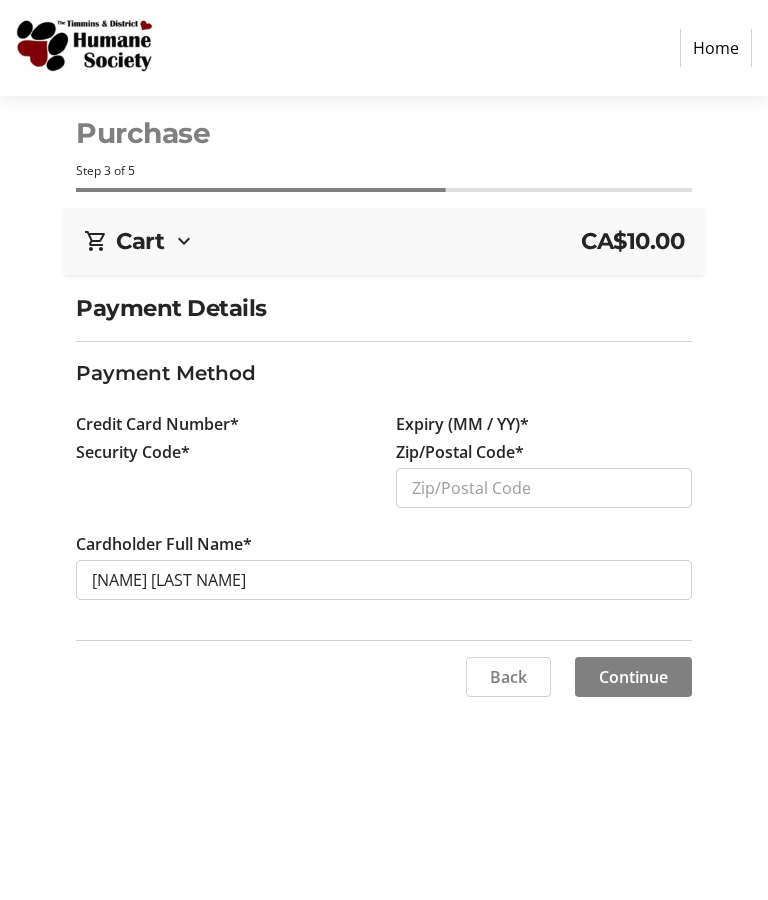 scroll, scrollTop: 82, scrollLeft: 0, axis: vertical 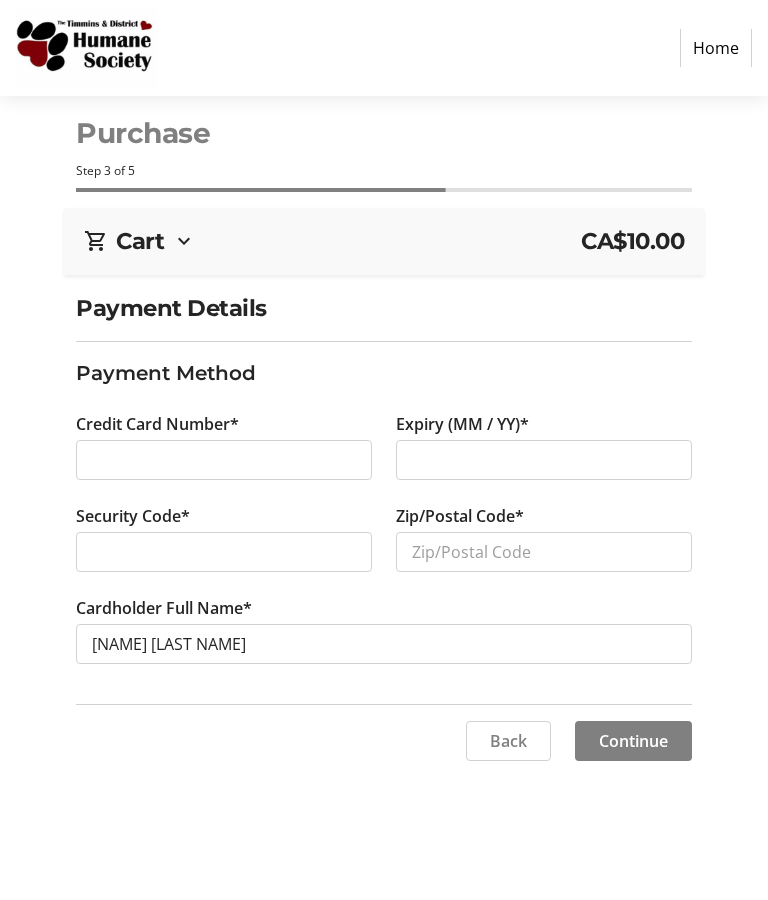 click at bounding box center [544, 460] 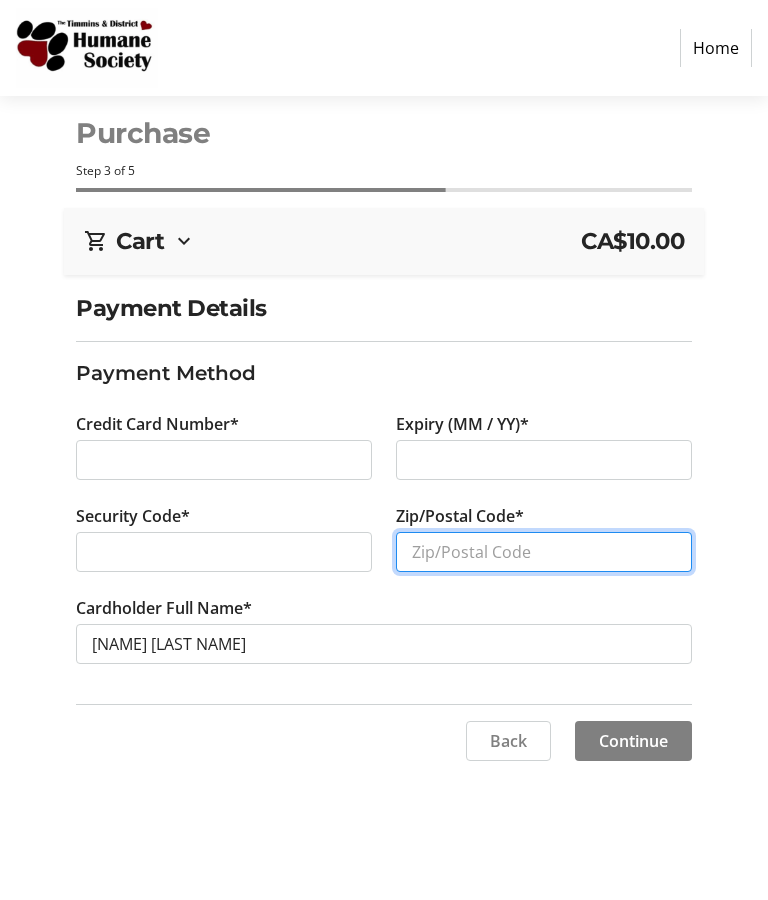 click on "Zip/Postal Code*" at bounding box center (544, 552) 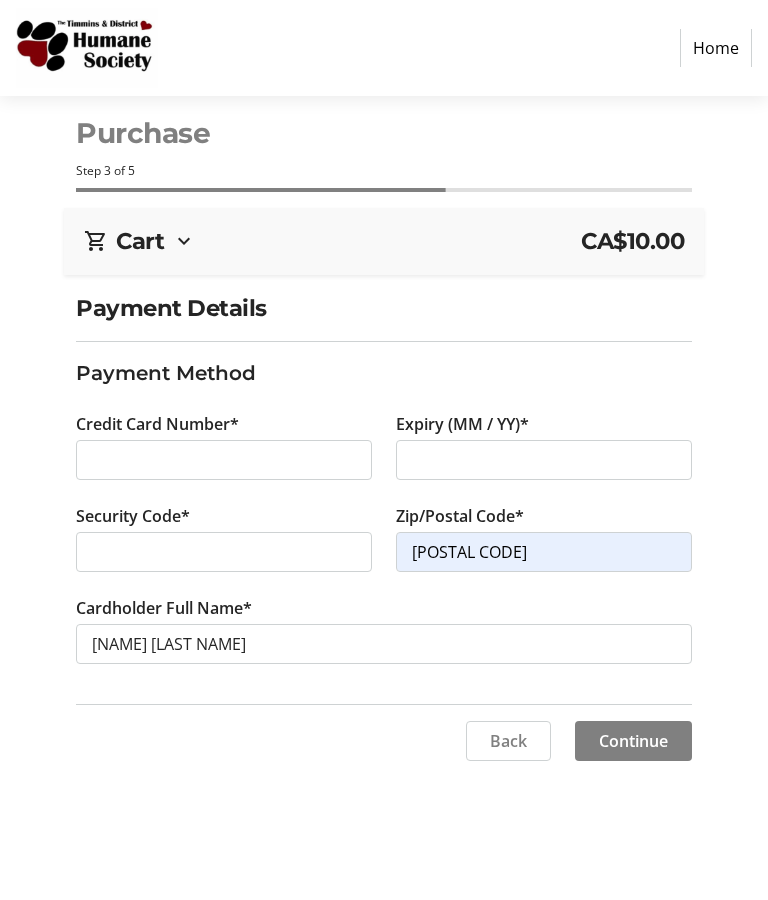 click on "Continue" 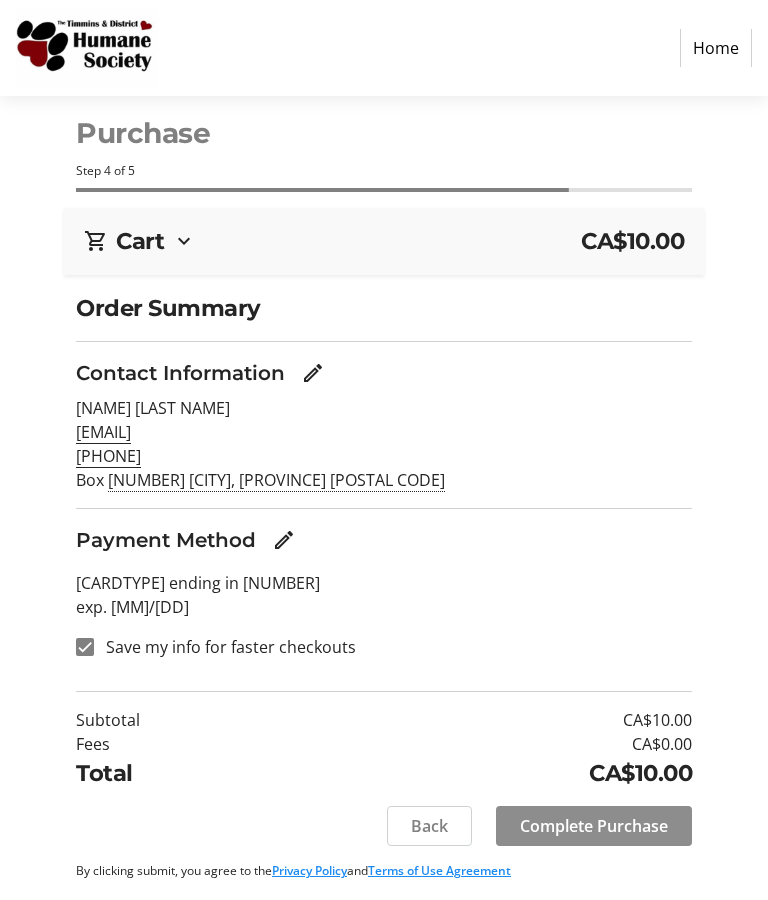 click on "Complete Purchase" 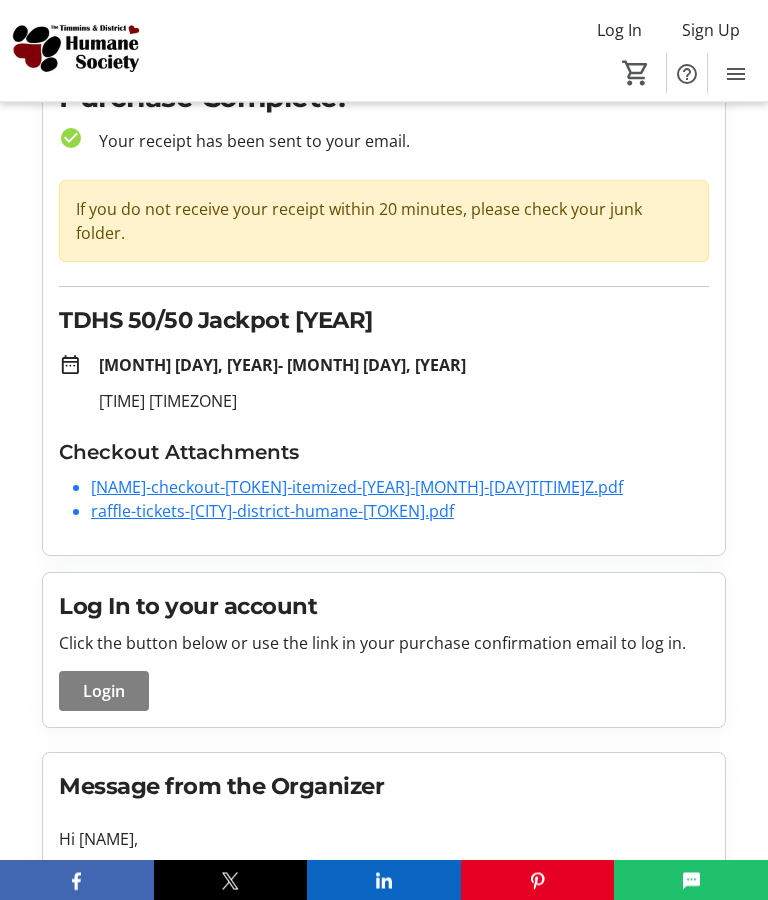 scroll, scrollTop: 0, scrollLeft: 0, axis: both 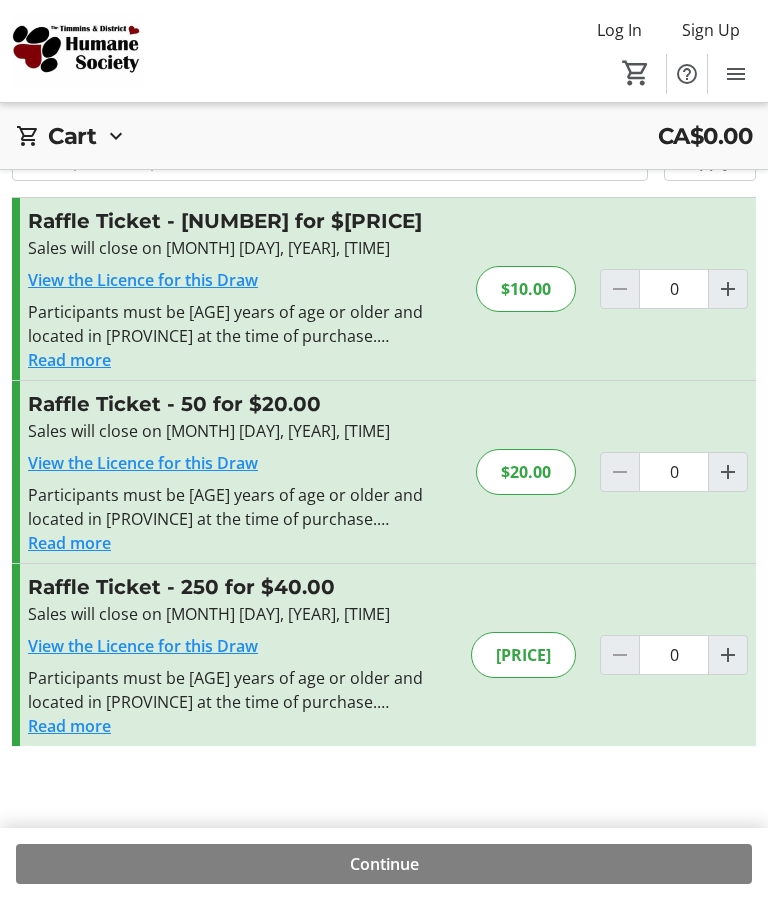 click 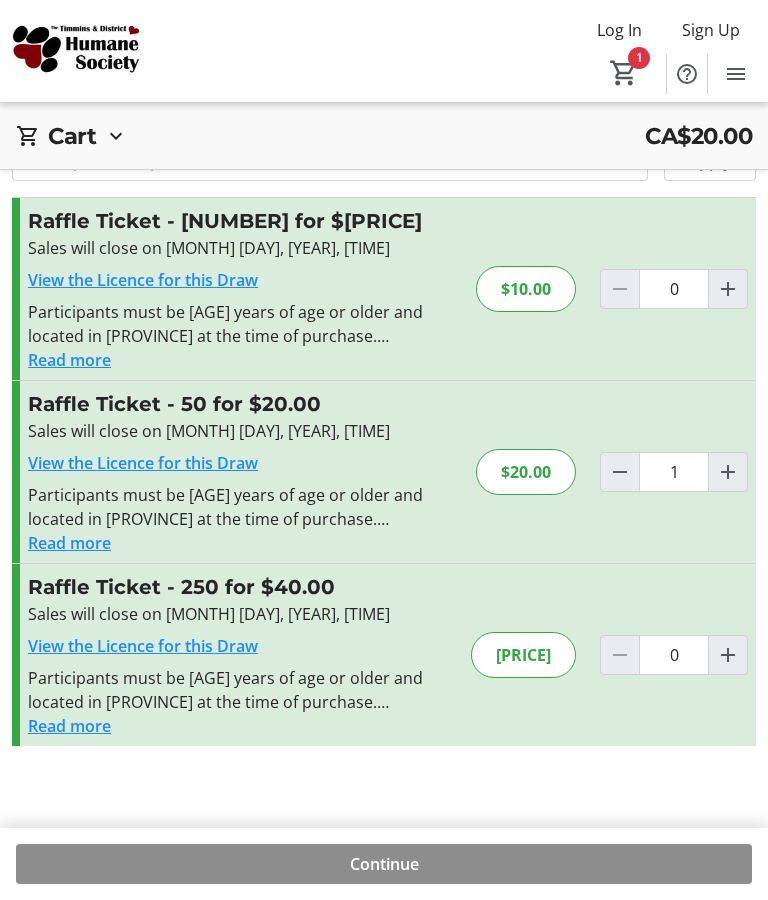 click on "Continue" 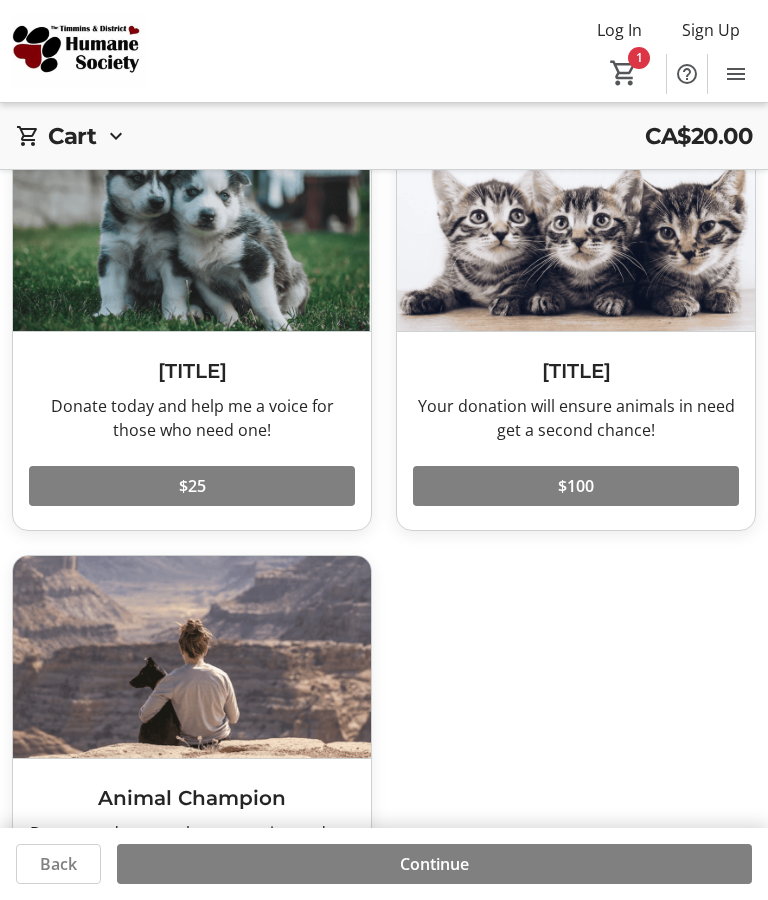 click on "Continue" 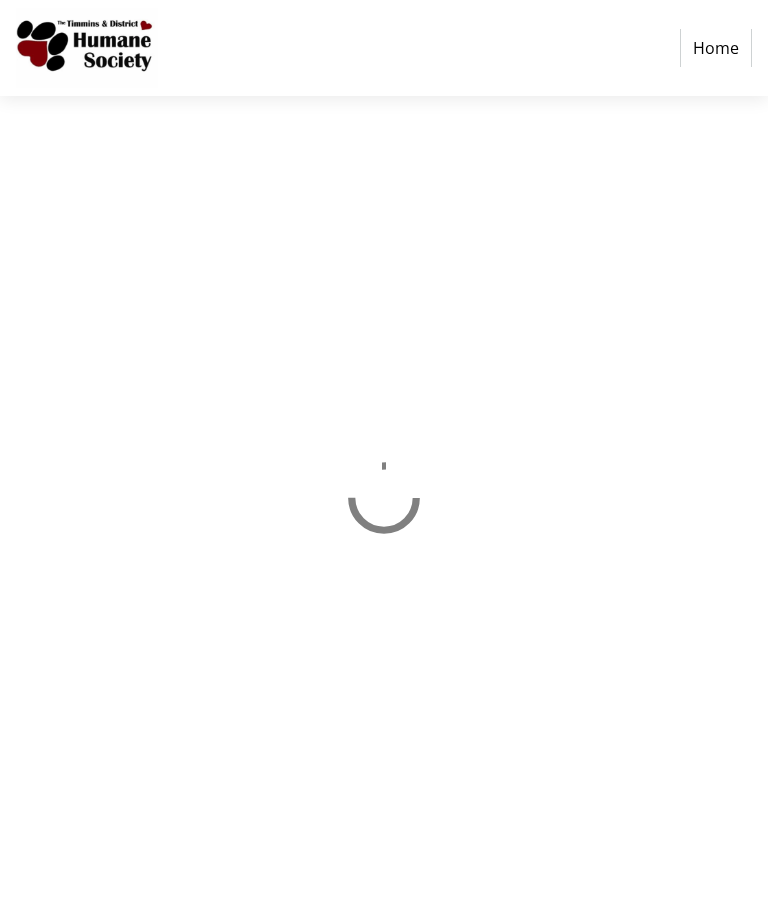 scroll, scrollTop: 82, scrollLeft: 0, axis: vertical 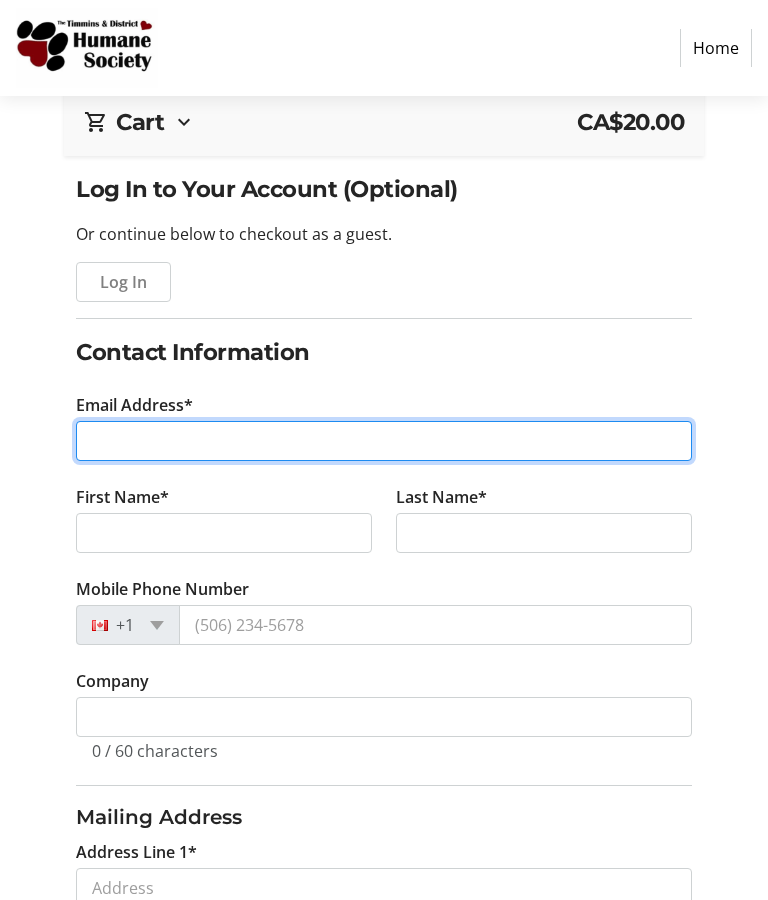 click on "Email Address*" at bounding box center [384, 442] 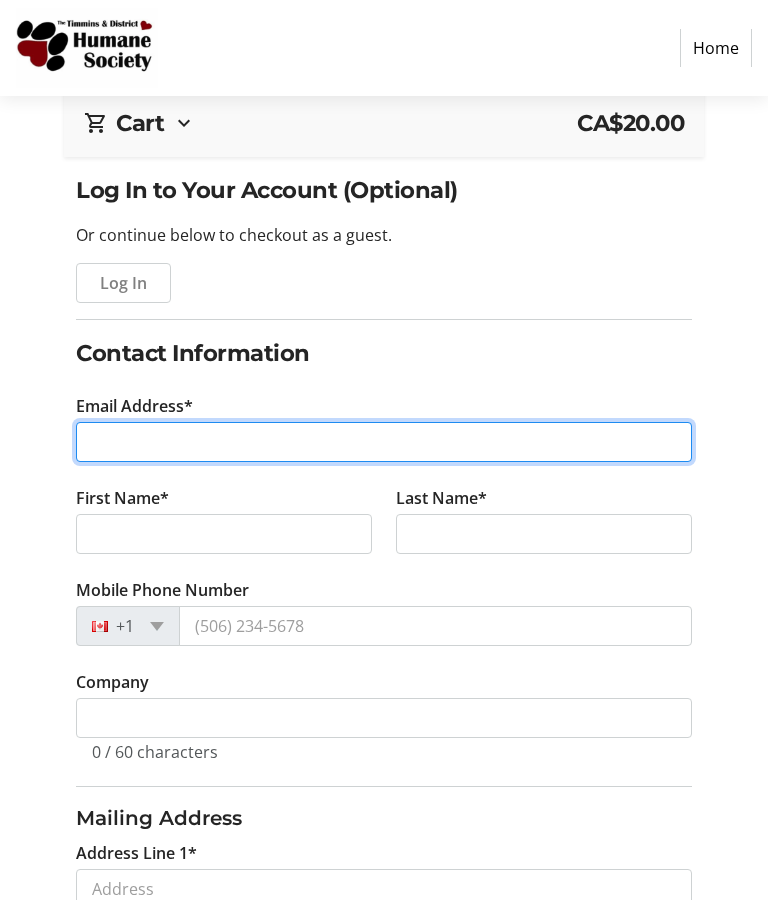 type on "[EMAIL]" 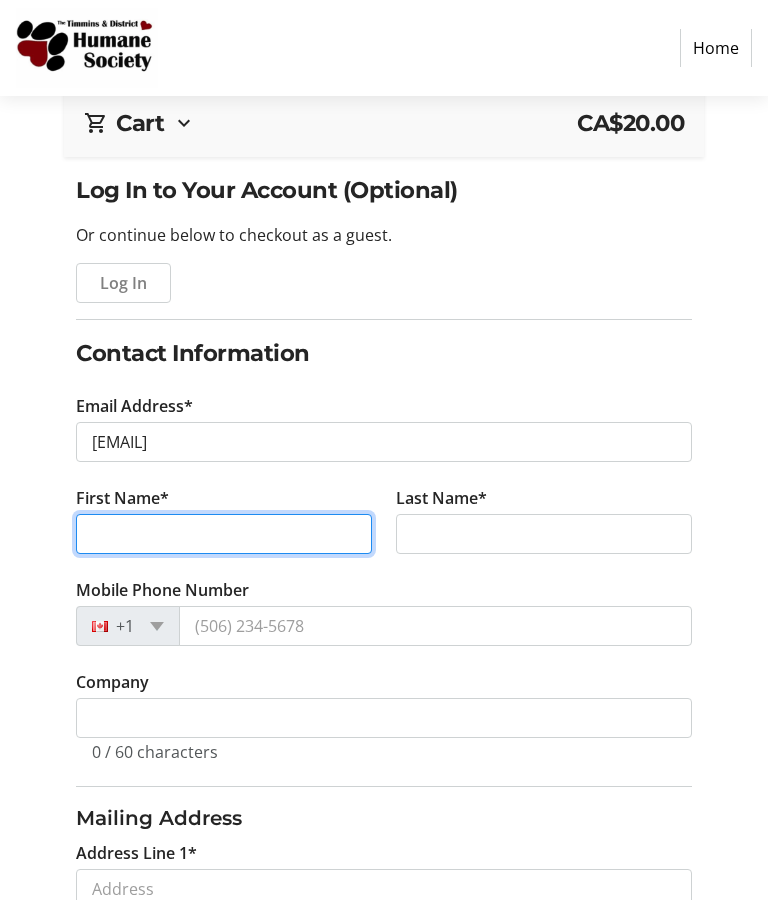 type on "[NAME]" 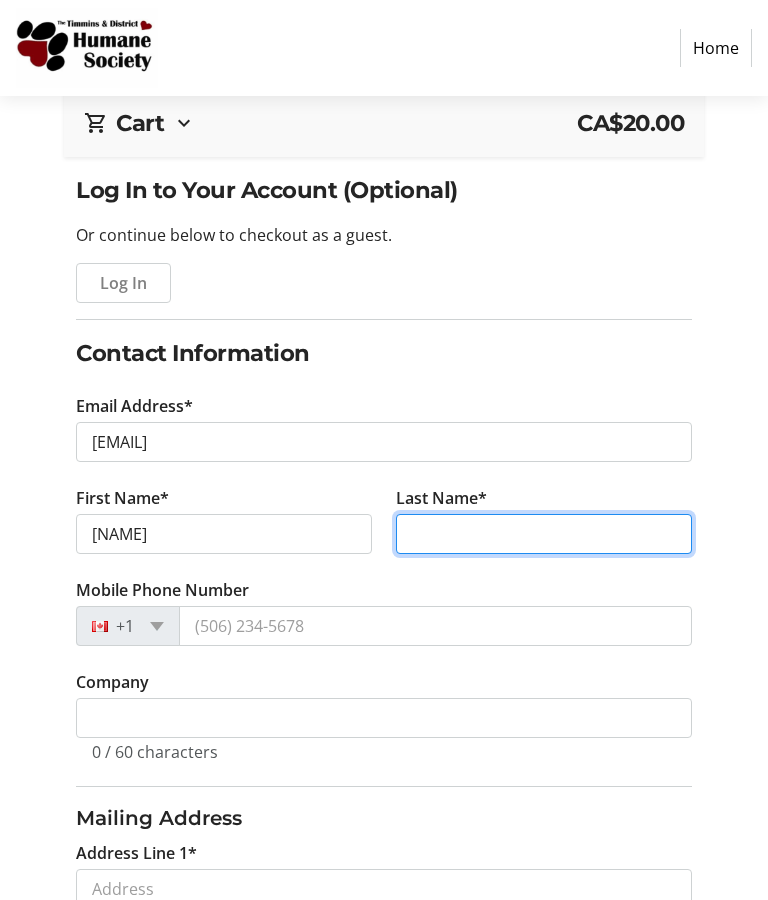 type on "[NAME]" 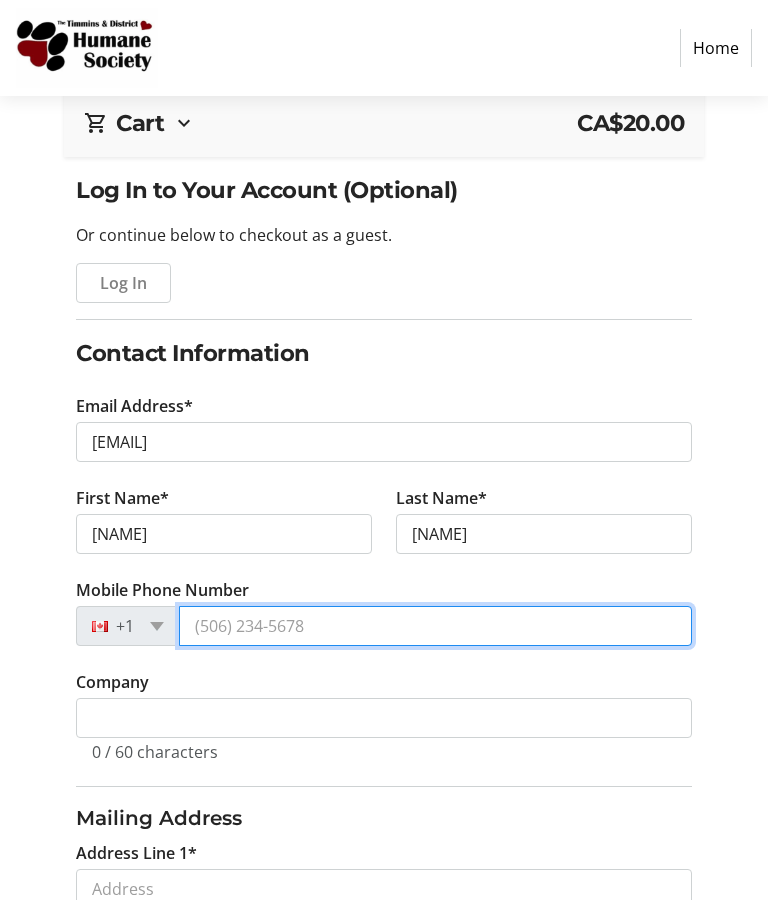 type on "[PHONE]" 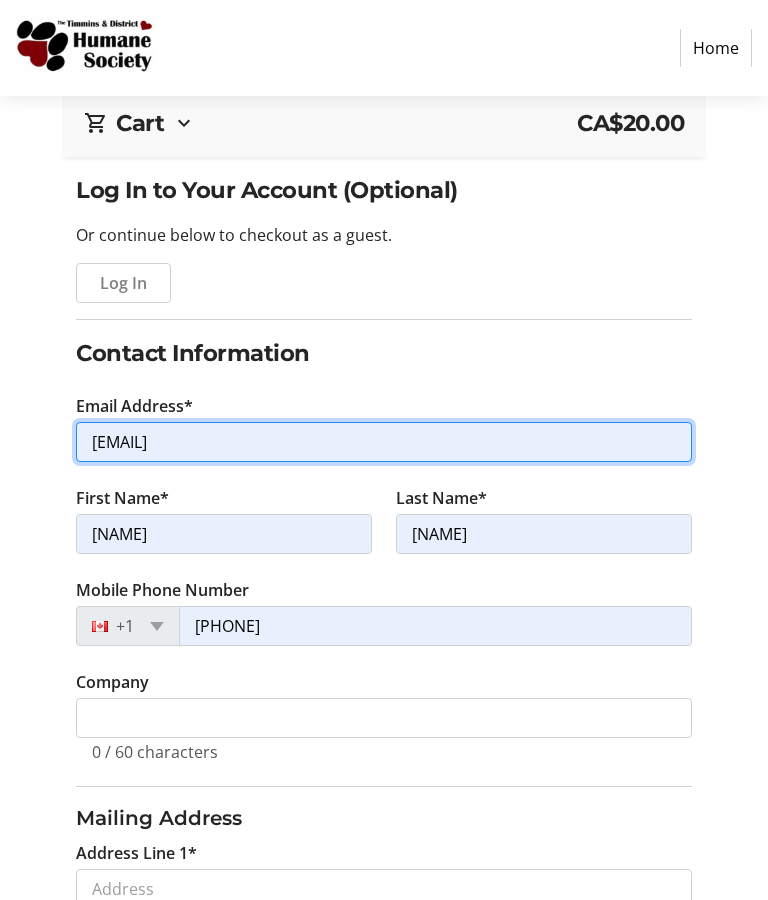 scroll, scrollTop: 119, scrollLeft: 0, axis: vertical 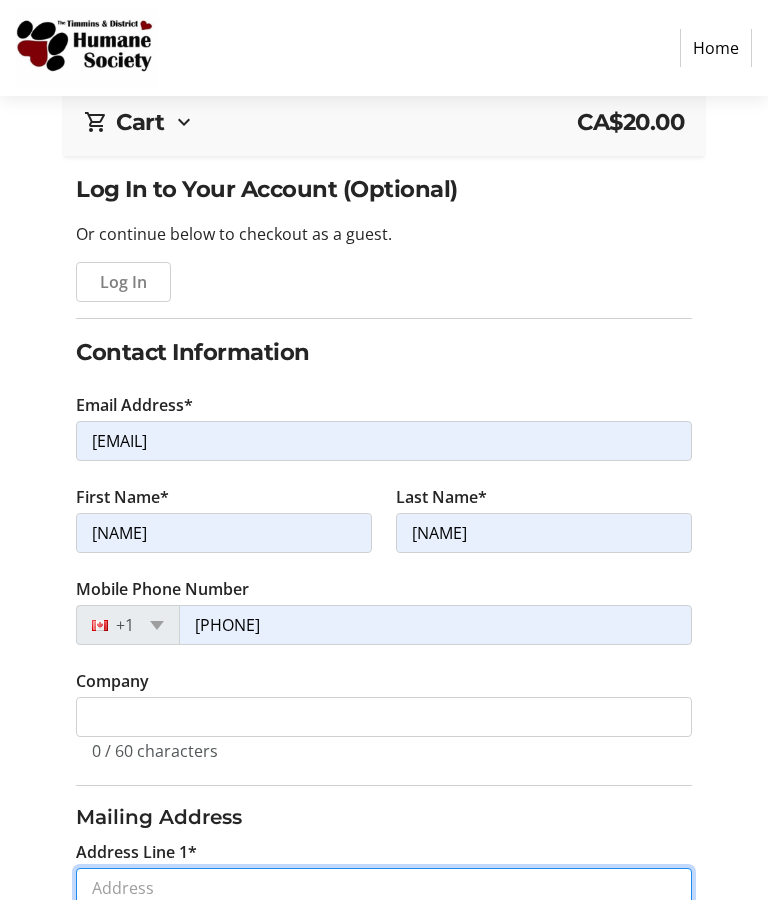type on "Box [NUMBER]" 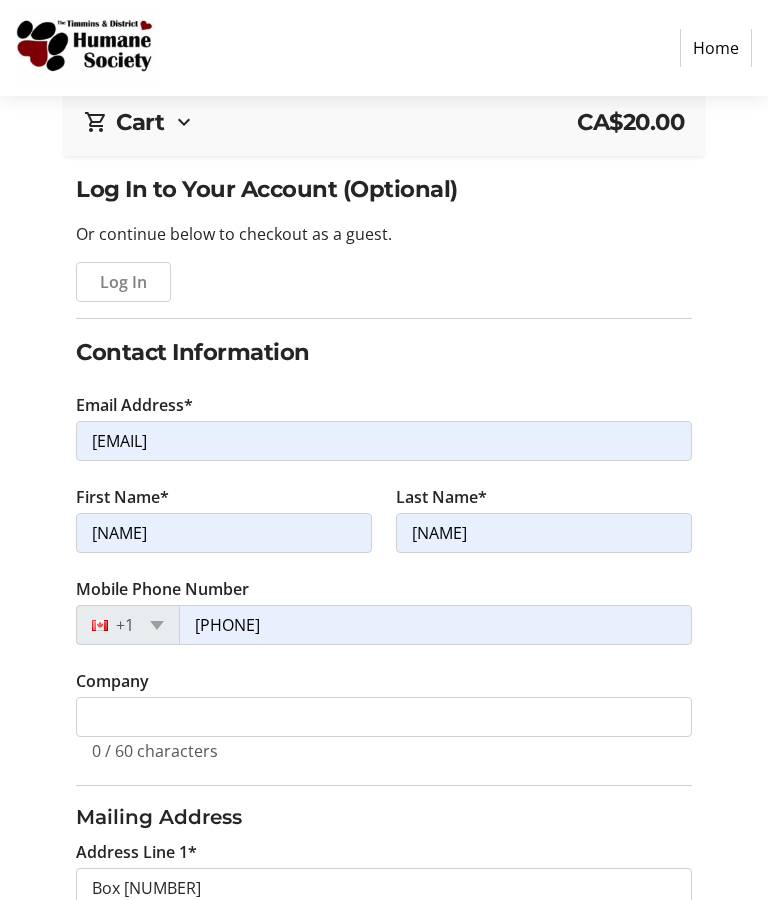 type on "[CITY]" 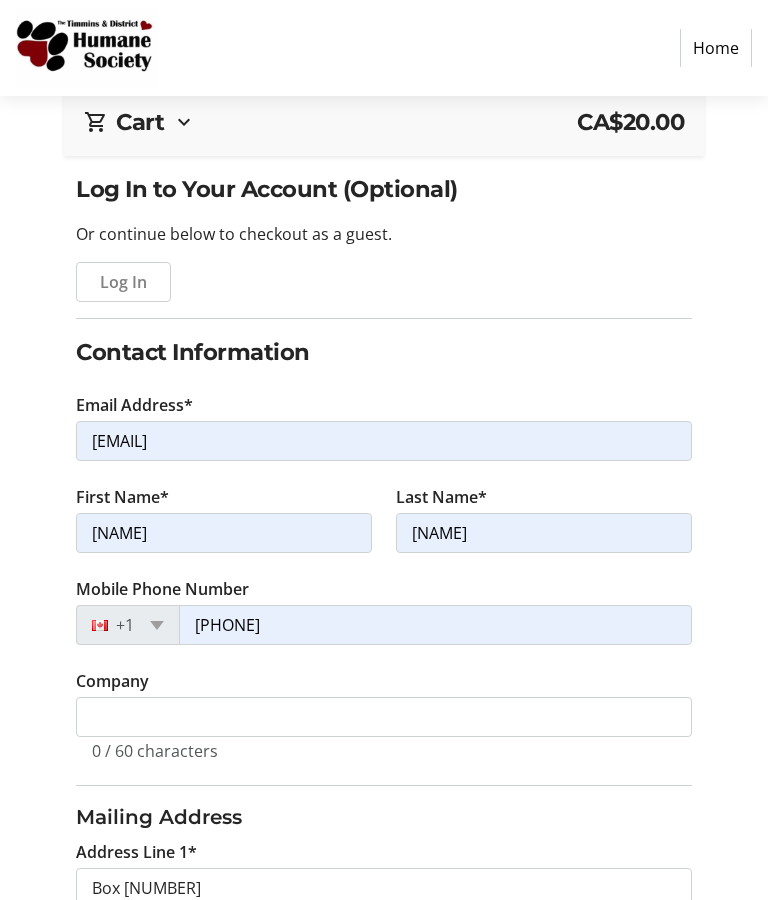 type on "[POSTAL CODE]" 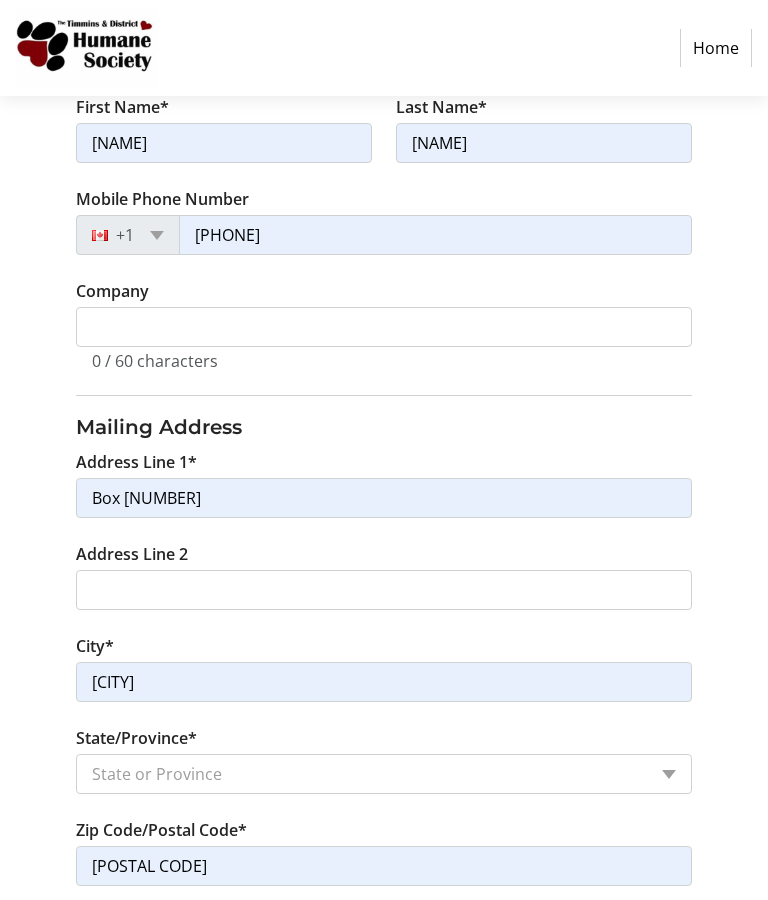 scroll, scrollTop: 509, scrollLeft: 0, axis: vertical 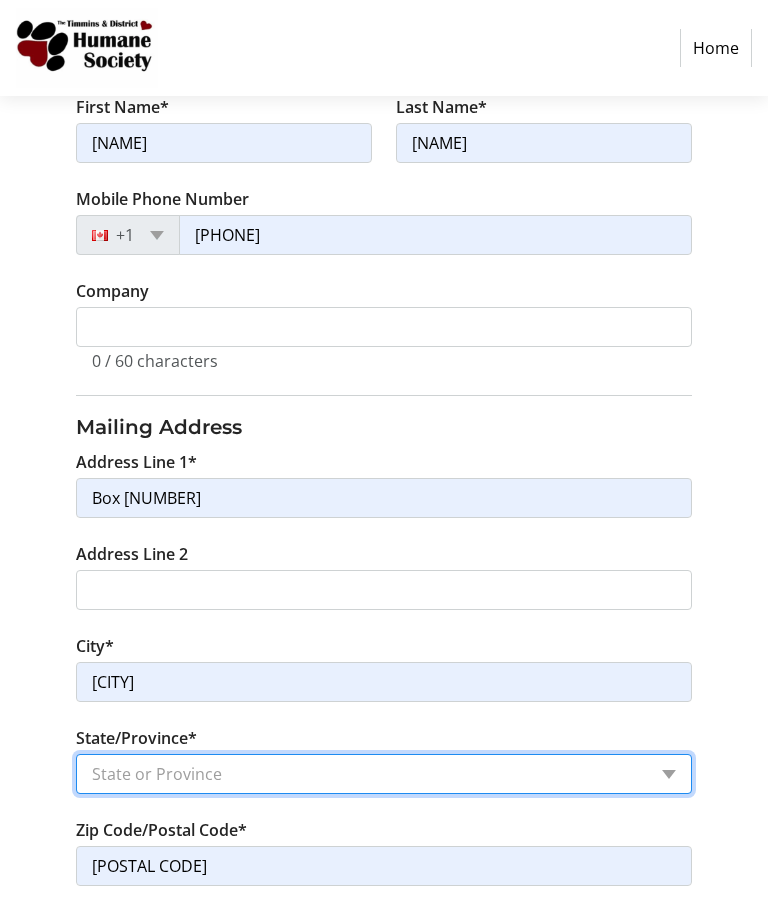click on "State or Province  State or Province   Alberta   British Columbia   Manitoba   New Brunswick   Newfoundland and Labrador   Nova Scotia   Ontario   Prince Edward Island   Quebec   Saskatchewan   Northwest Territories   Nunavut   Yukon" at bounding box center (384, 774) 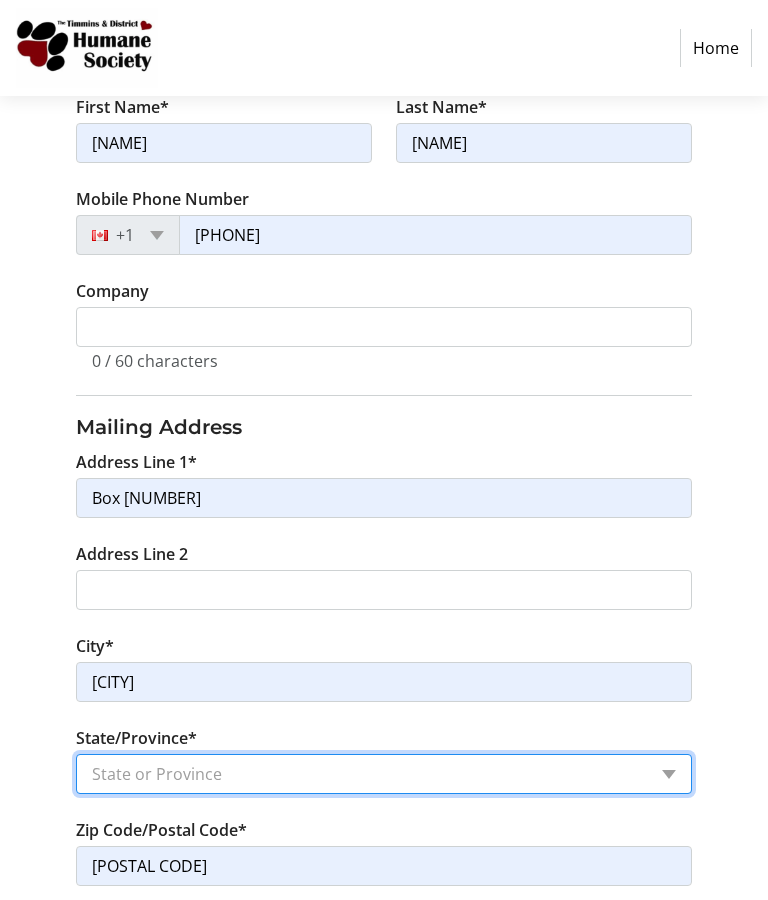 select on "ON" 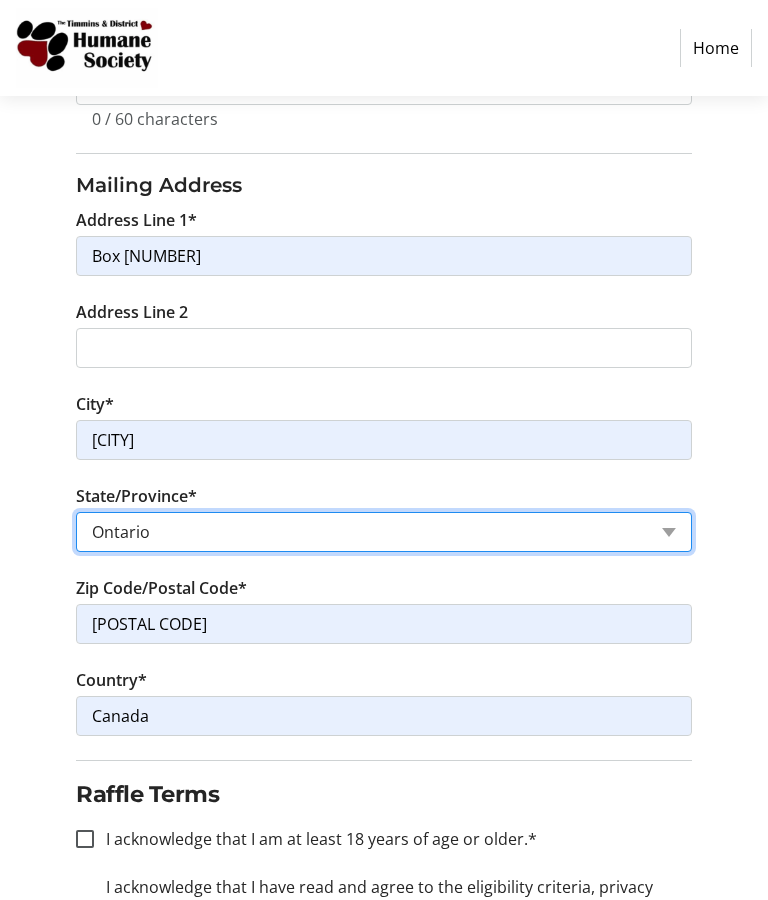 scroll, scrollTop: 853, scrollLeft: 0, axis: vertical 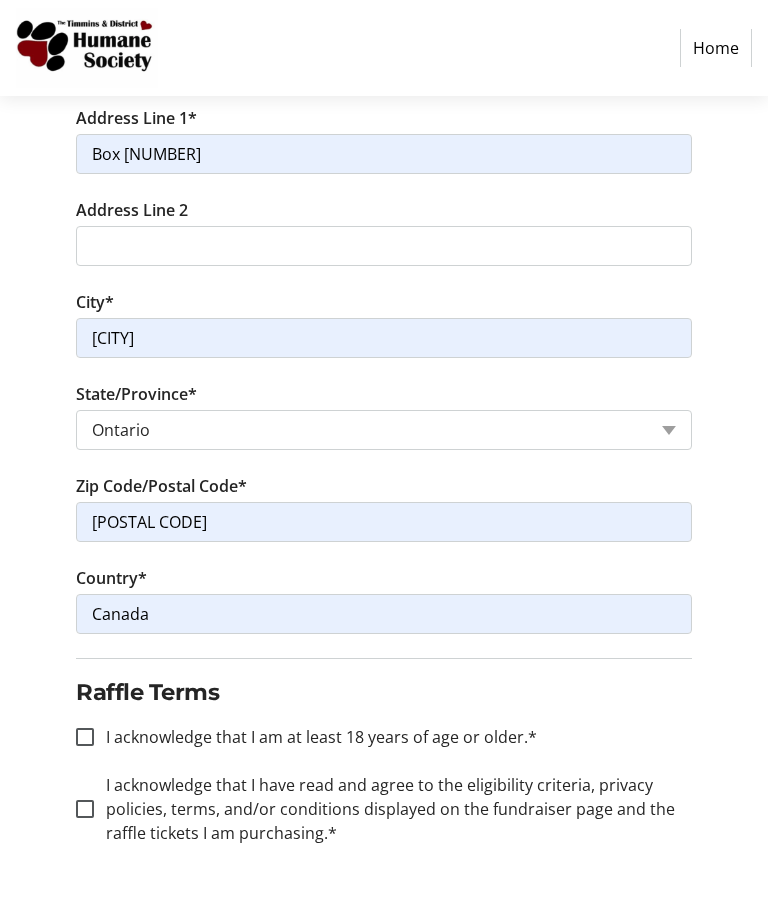 click on "I acknowledge that I am at least 18 years of age or older.*" at bounding box center (85, 737) 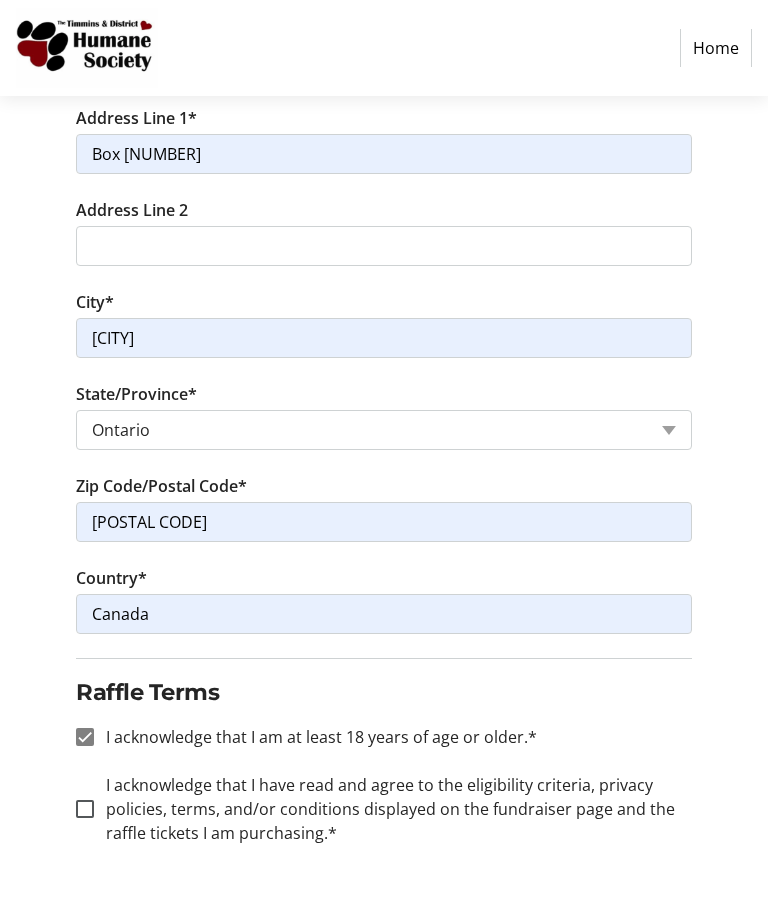 checkbox on "true" 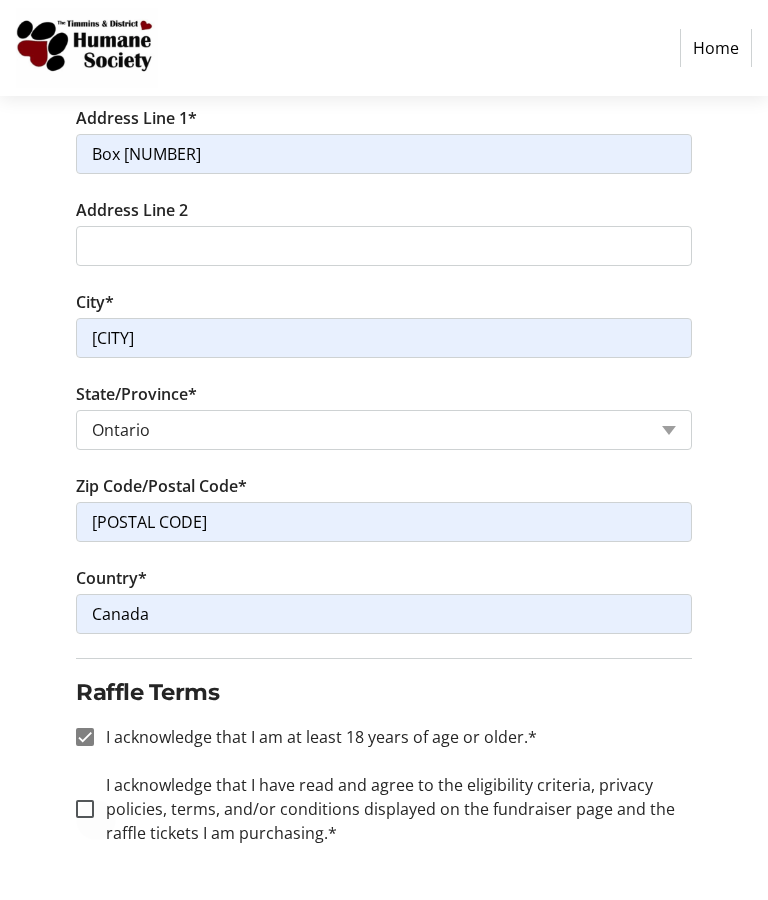 click on "I acknowledge that I have read and agree to the eligibility criteria, privacy policies, terms,
and/or conditions displayed on the fundraiser page and the raffle tickets I am purchasing.*" at bounding box center (85, 809) 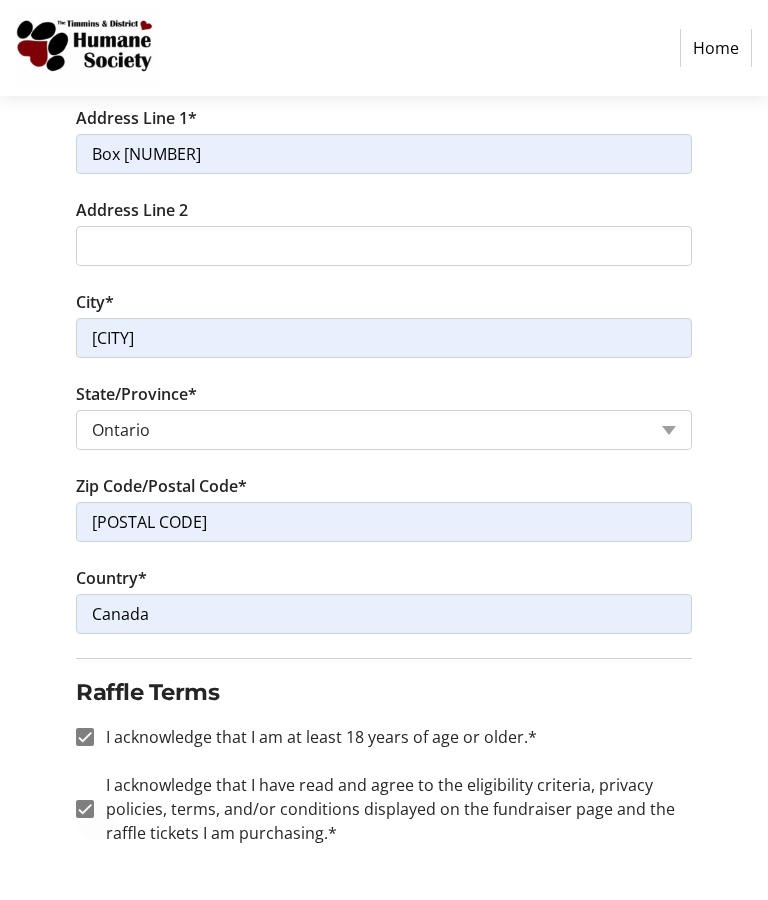 checkbox on "true" 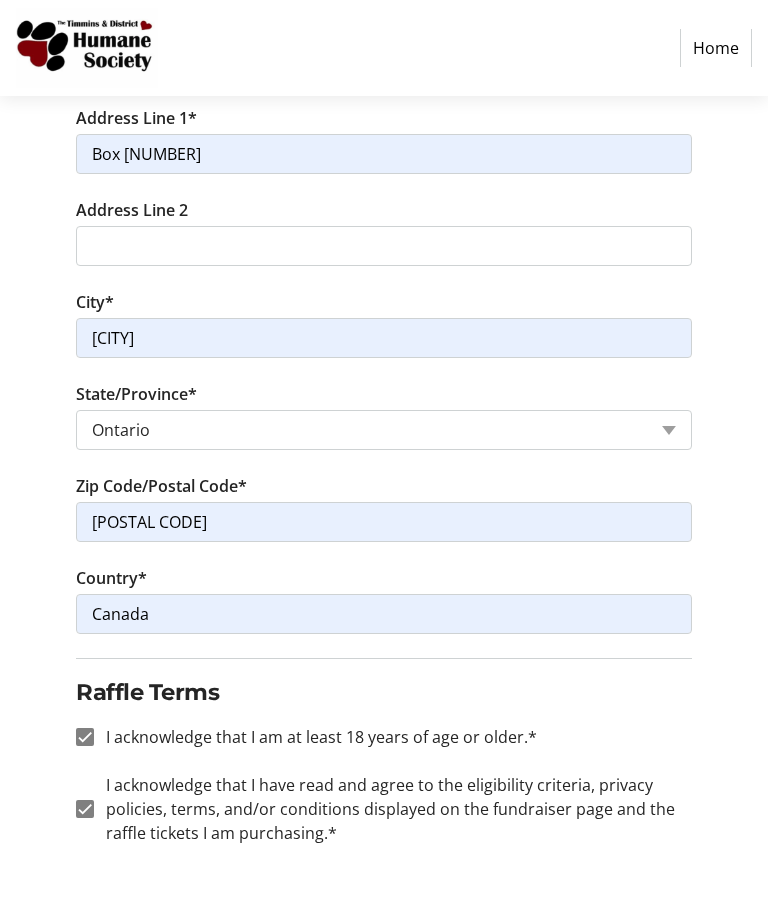click on "Continue" 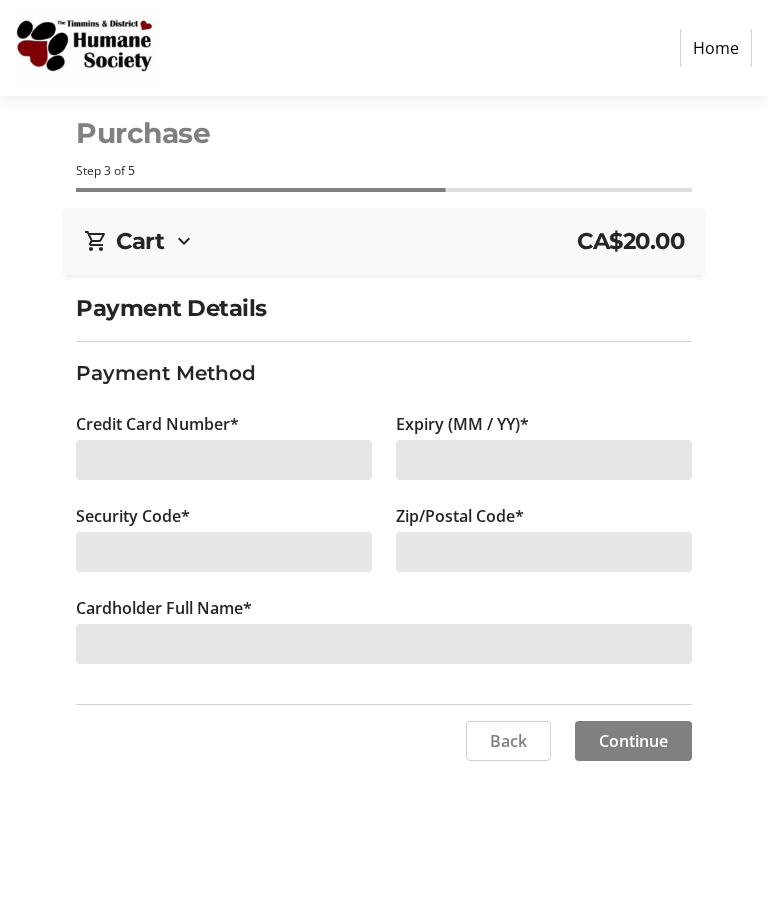 scroll, scrollTop: 82, scrollLeft: 0, axis: vertical 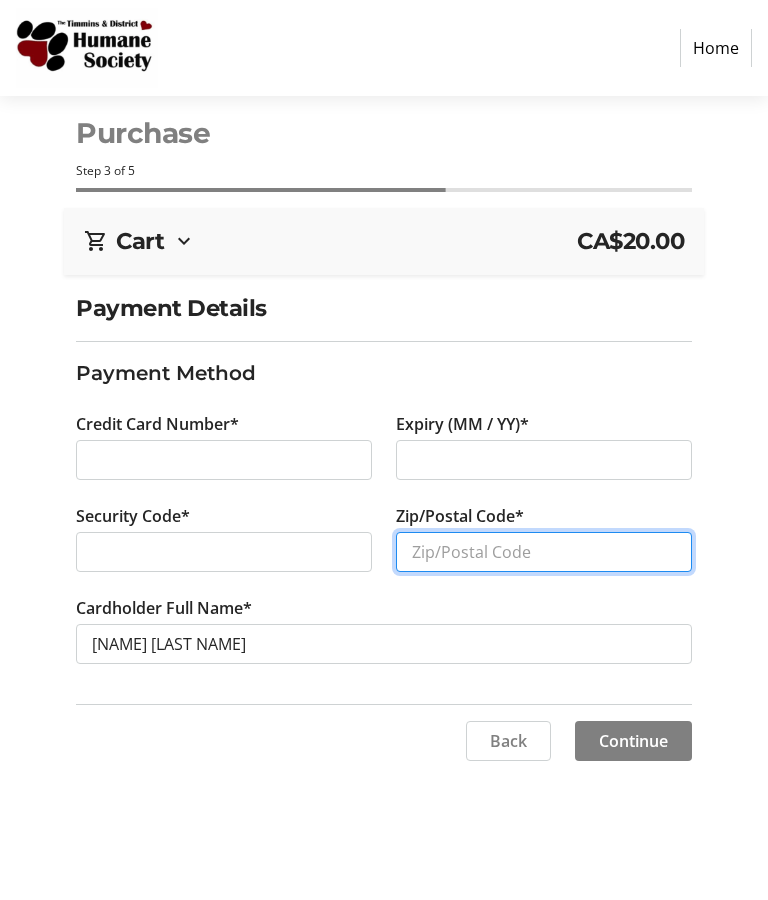 click on "Zip/Postal Code*" at bounding box center (544, 552) 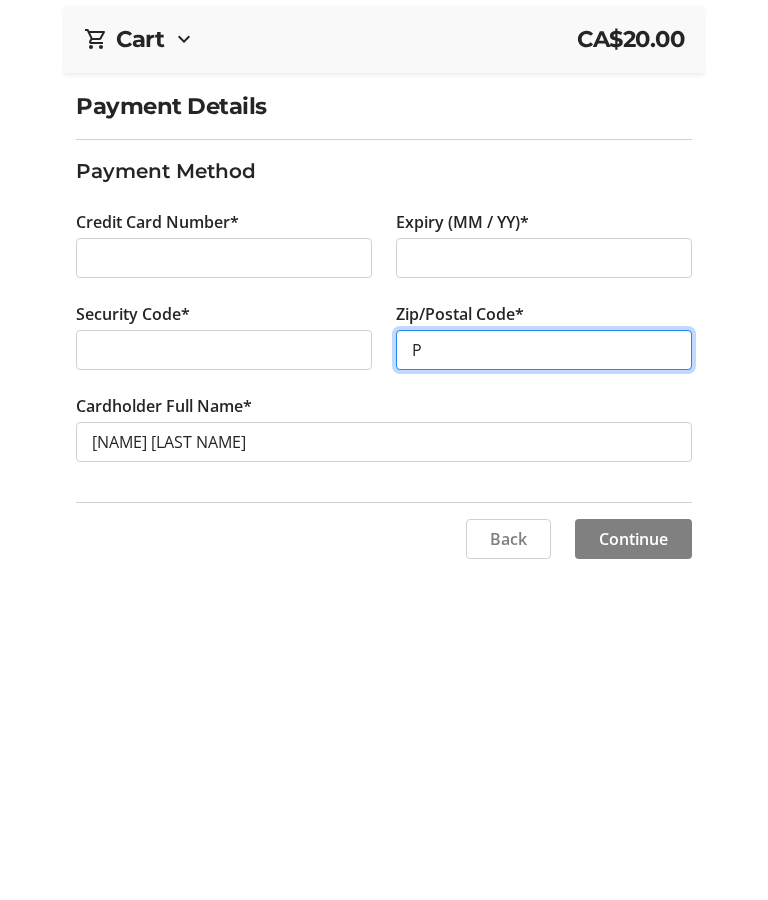 type on "[POSTAL CODE]" 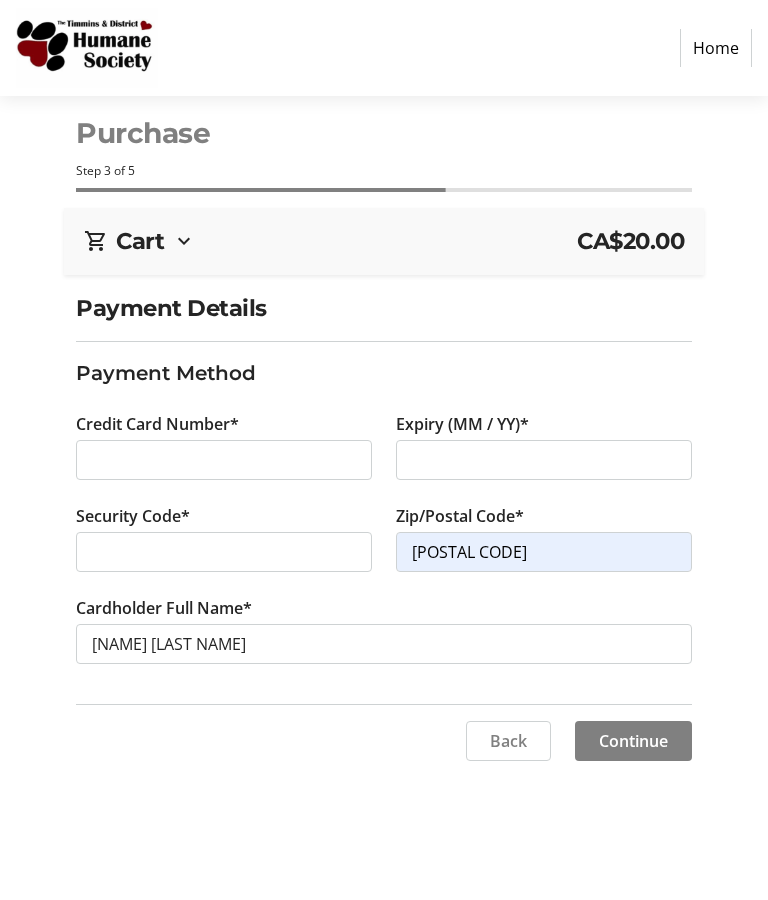 click on "Continue" 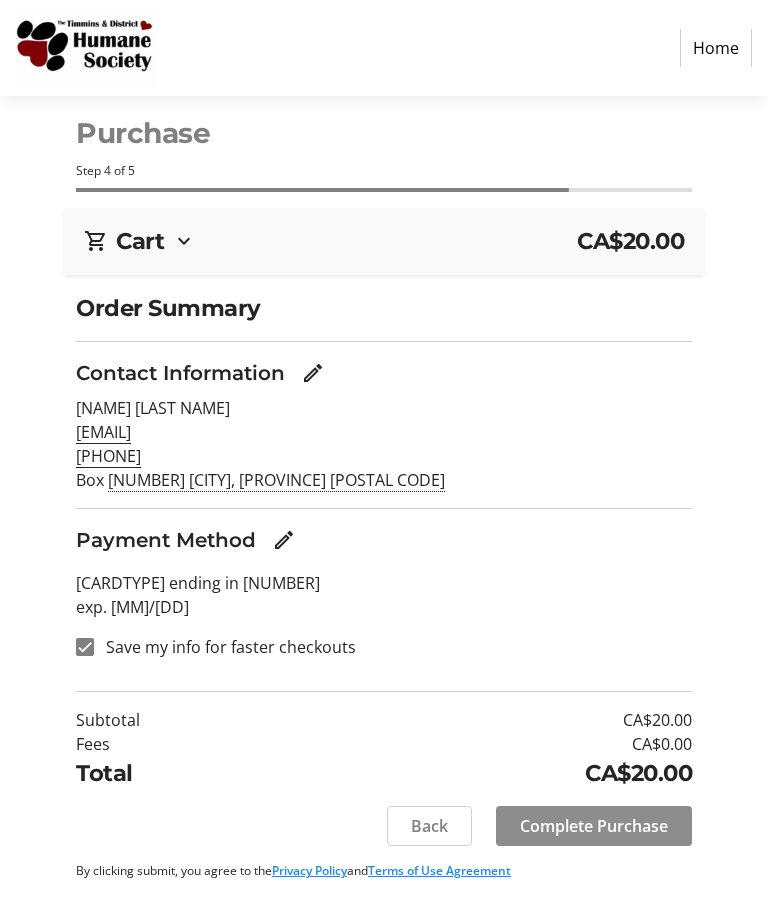 click on "Complete Purchase" 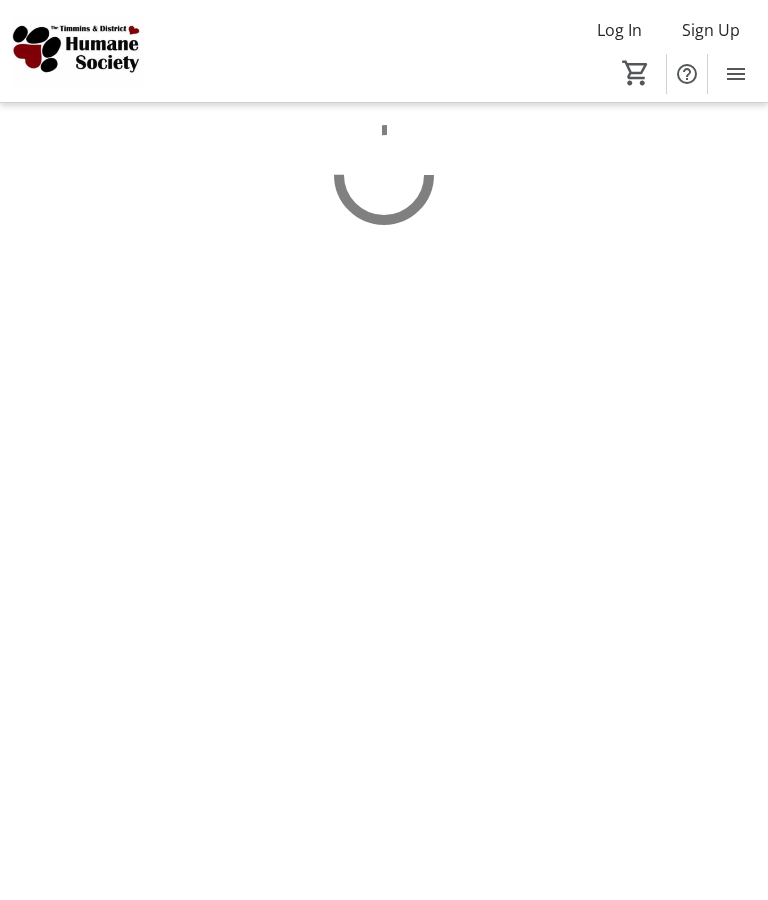 scroll, scrollTop: 0, scrollLeft: 0, axis: both 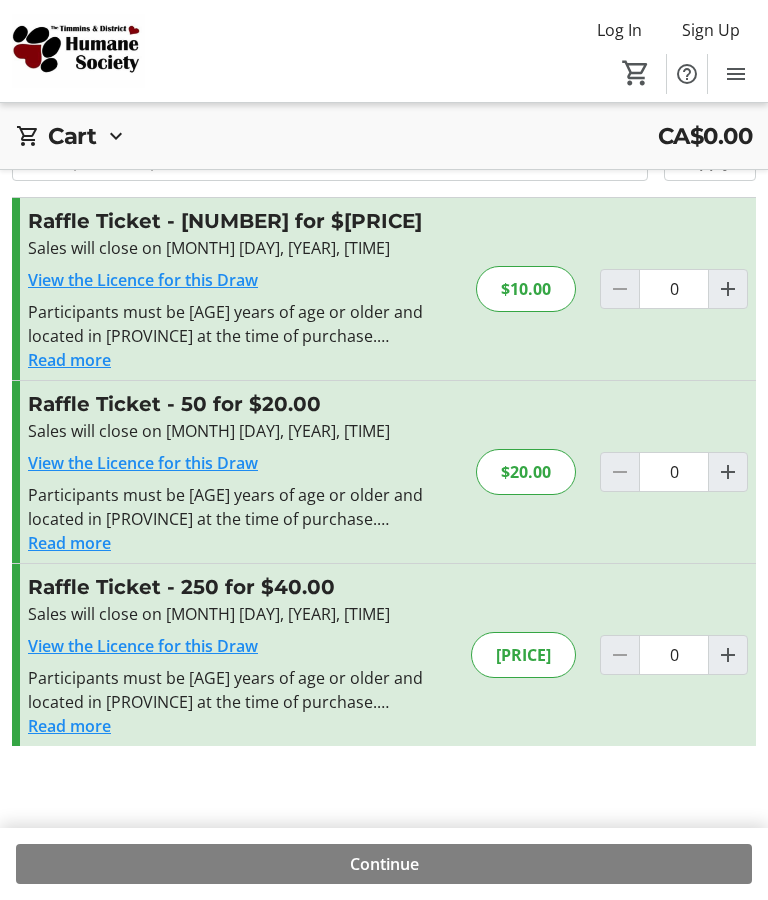 click 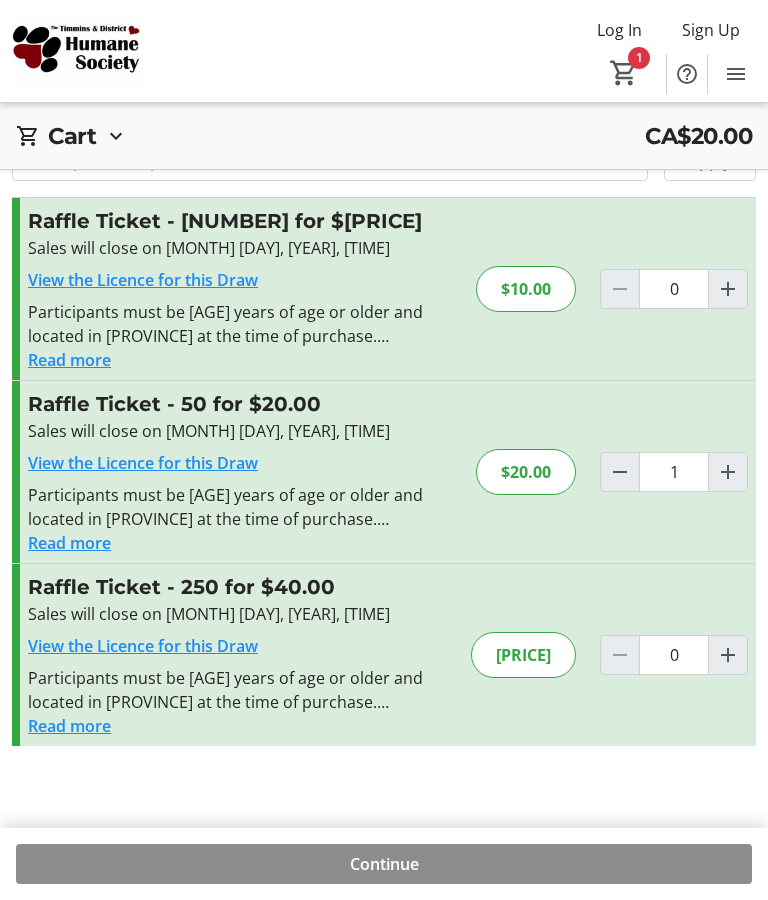 click on "Continue" 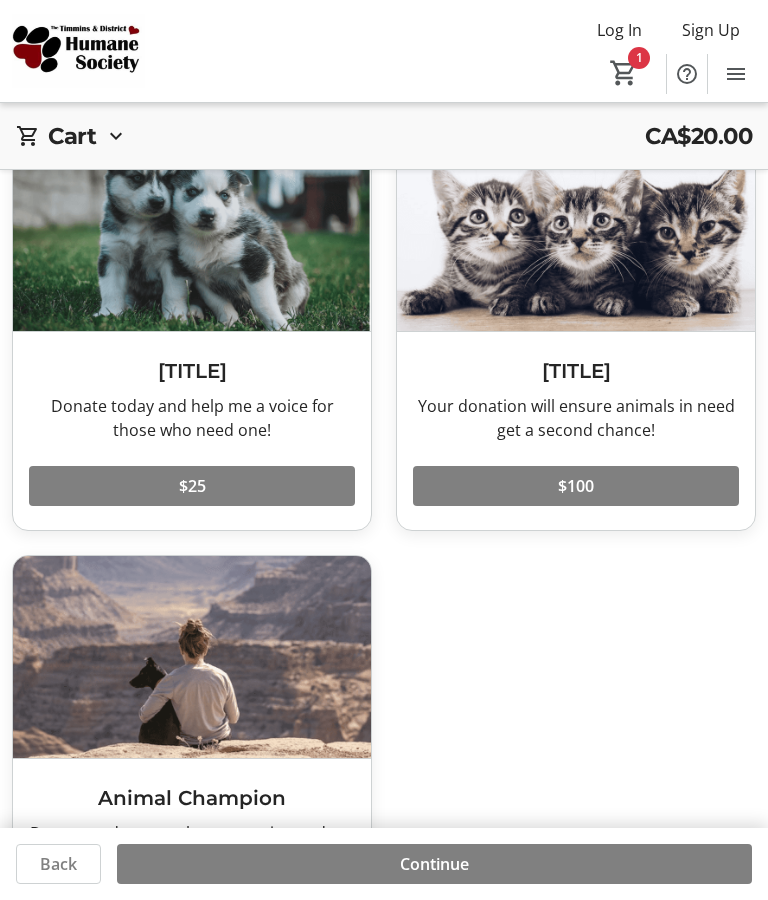 click on "Continue" 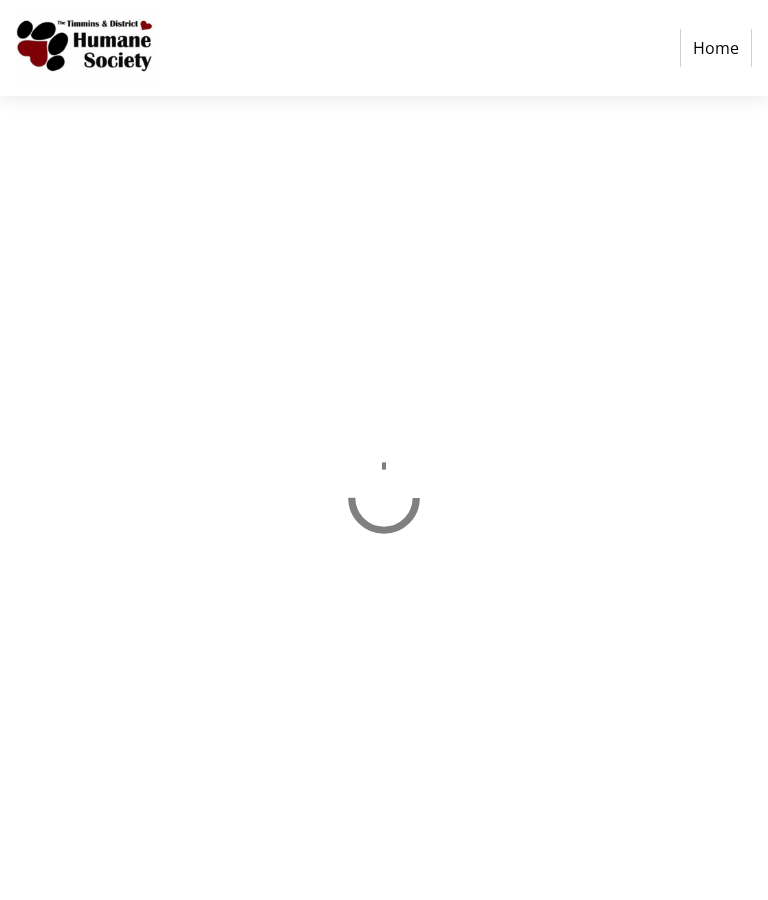scroll, scrollTop: 82, scrollLeft: 0, axis: vertical 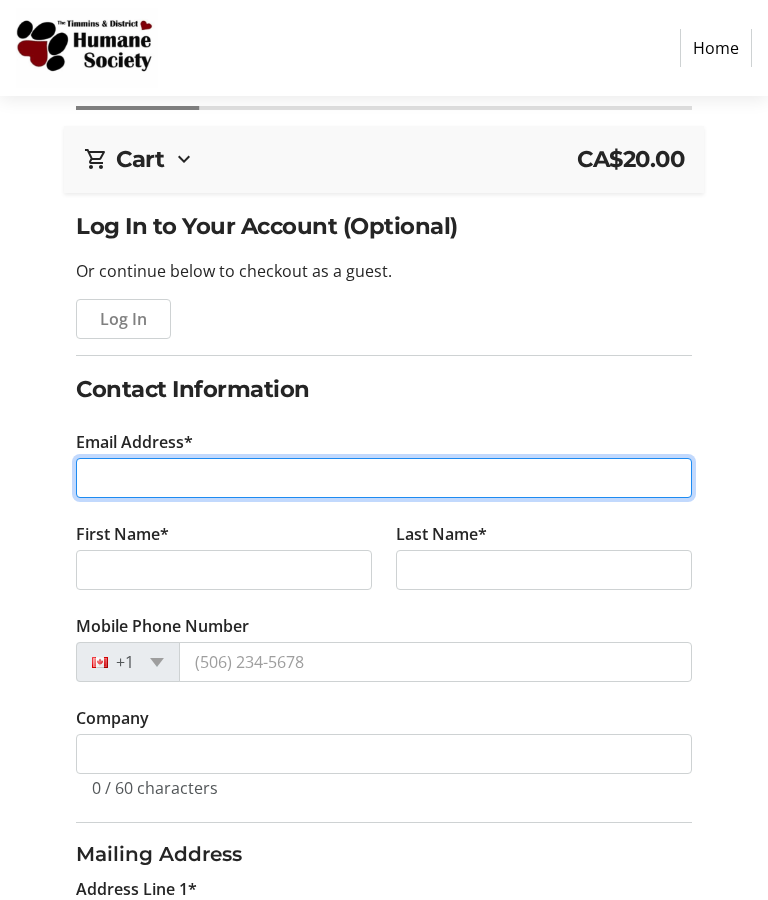 click on "Email Address*" at bounding box center (384, 478) 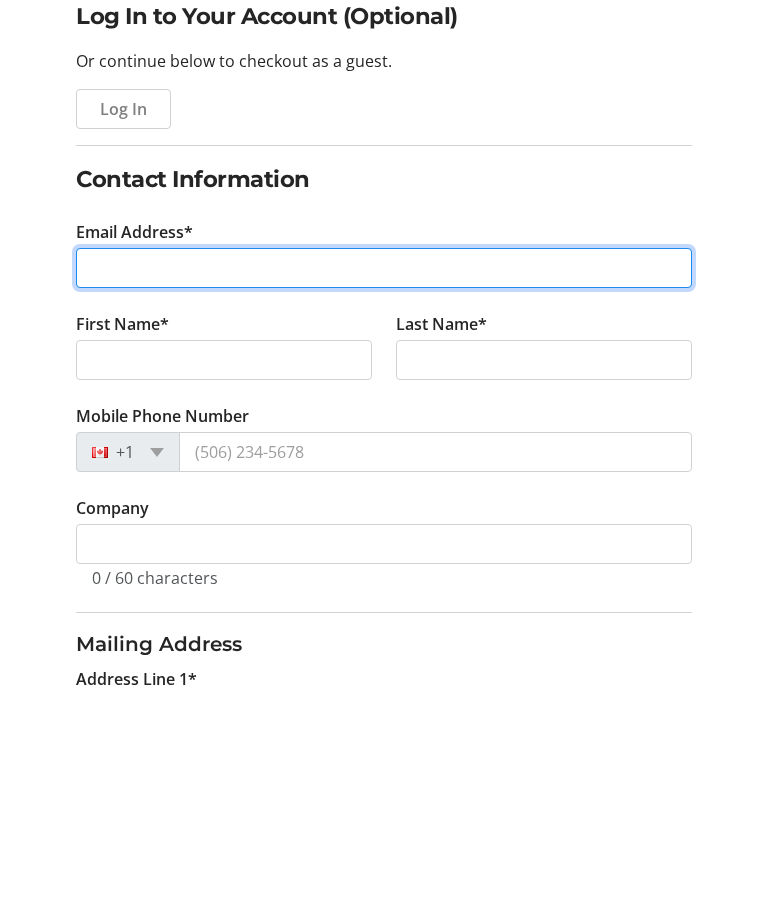 type on "[EMAIL]" 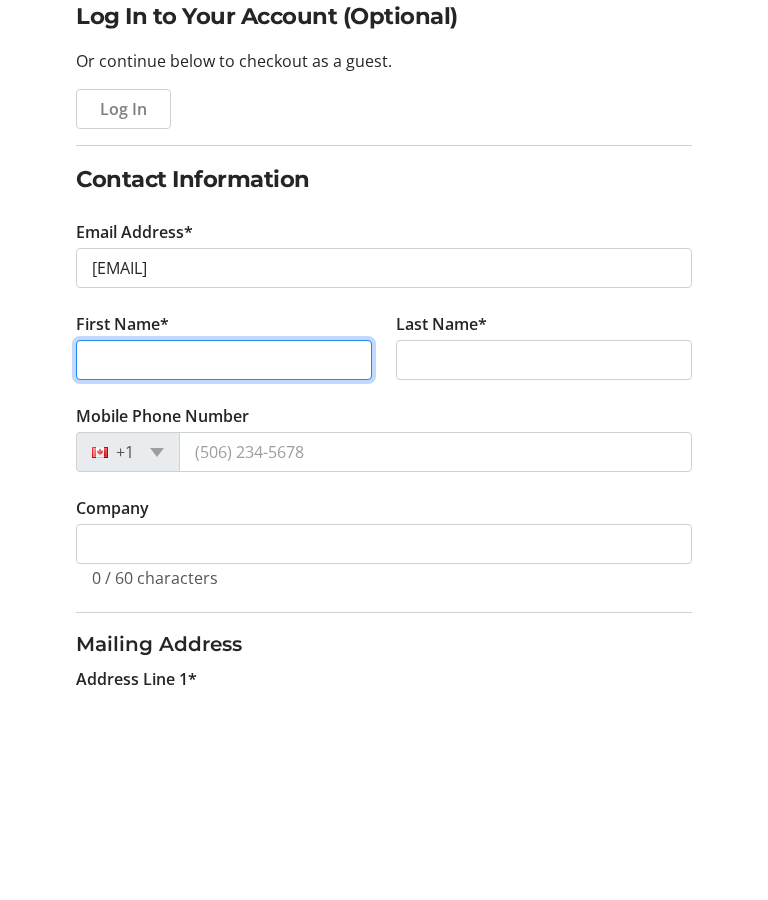 type on "[NAME]" 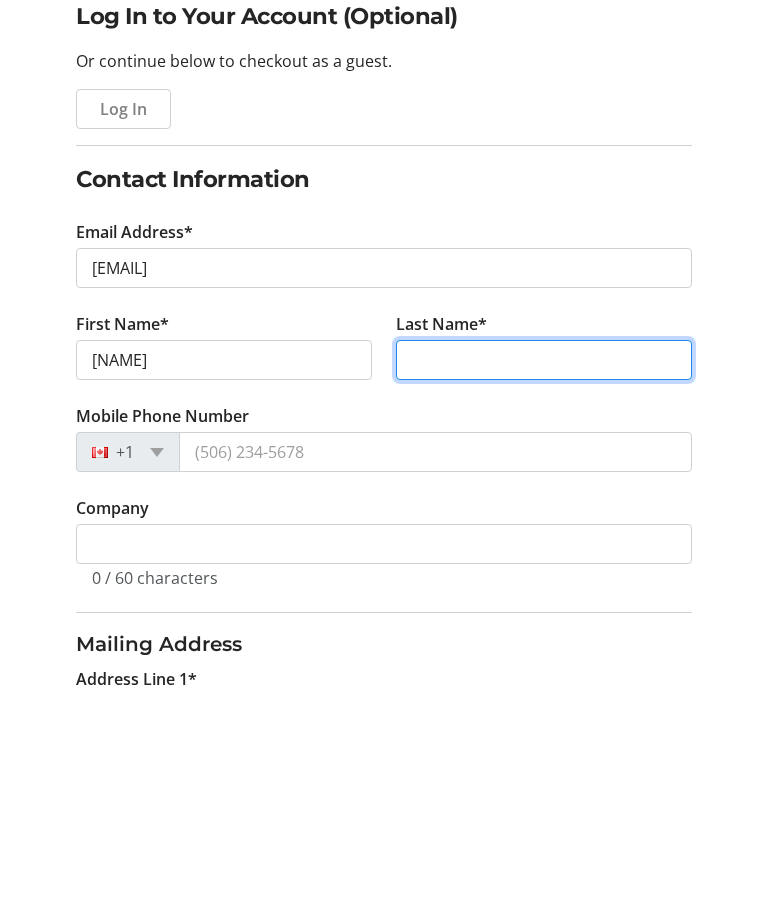 type on "[NAME]" 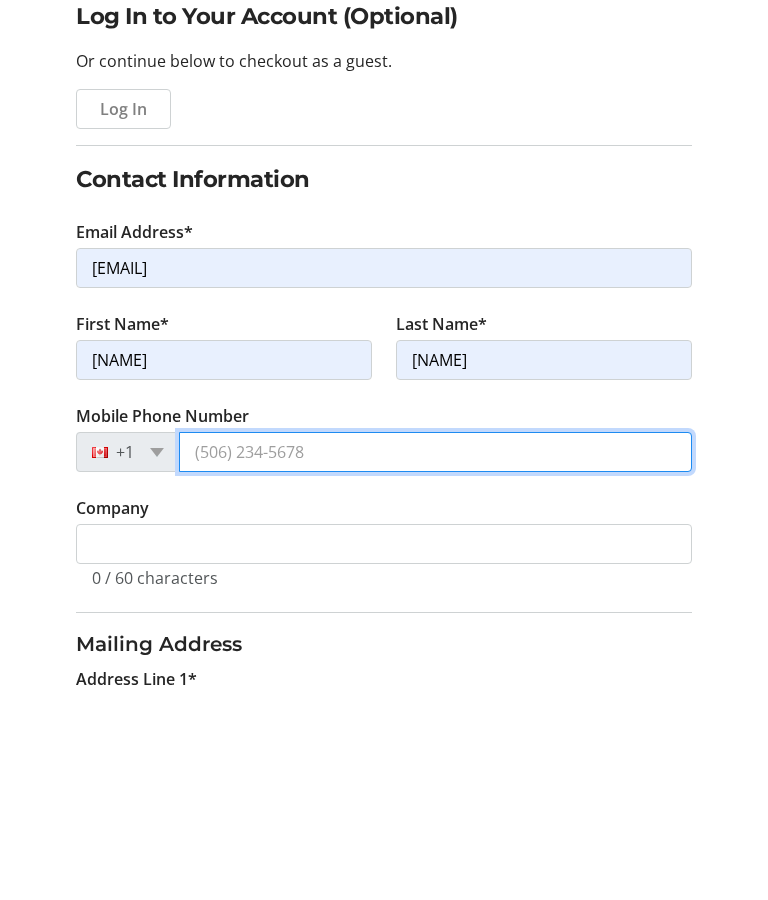 type on "[PHONE]" 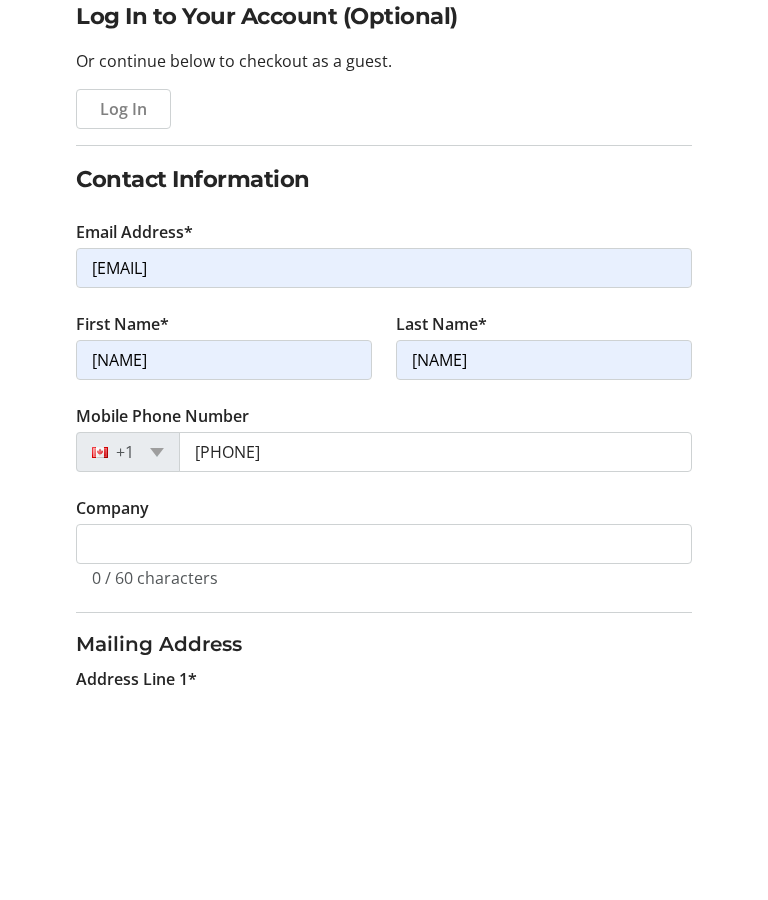 type on "Box [NUMBER]" 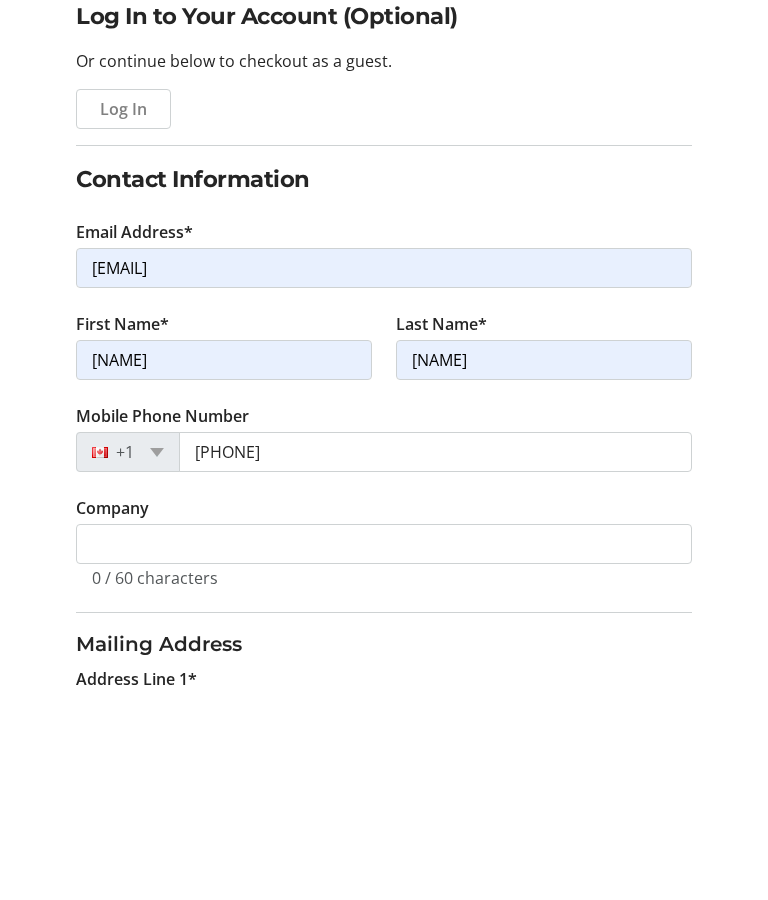 type on "[POSTAL CODE]" 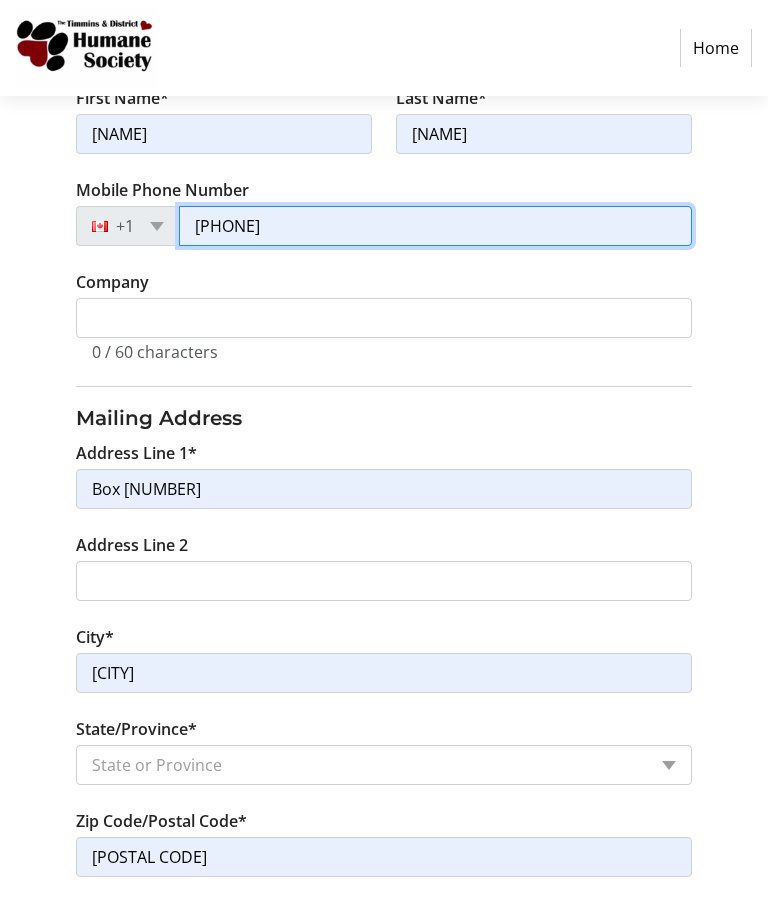scroll, scrollTop: 520, scrollLeft: 0, axis: vertical 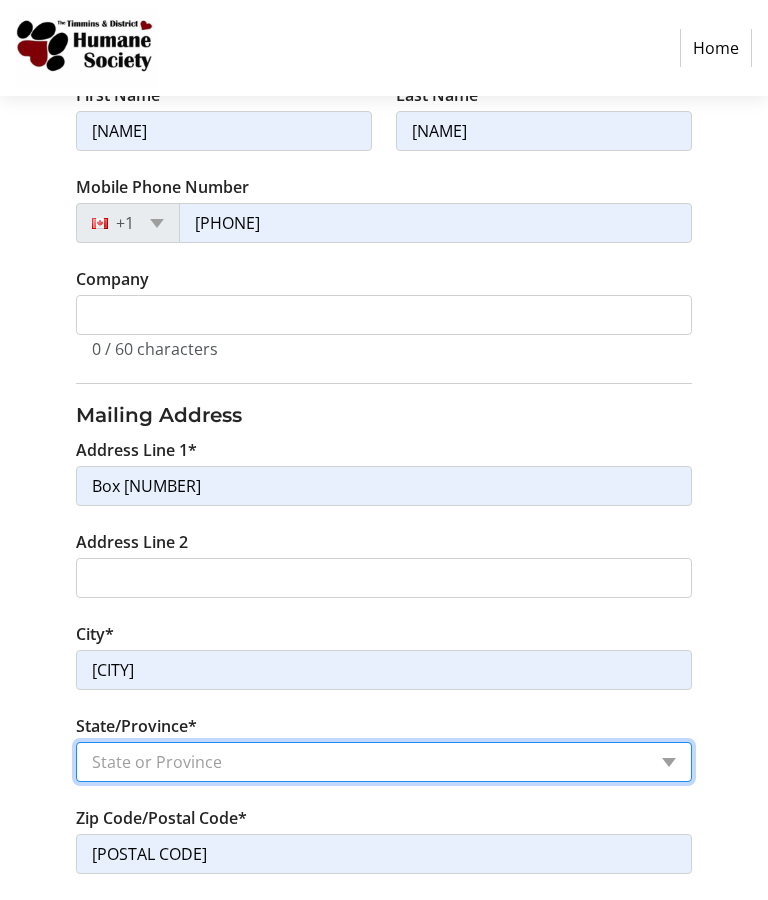 click on "State or Province  State or Province   Alberta   British Columbia   Manitoba   New Brunswick   Newfoundland and Labrador   Nova Scotia   Ontario   Prince Edward Island   Quebec   Saskatchewan   Northwest Territories   Nunavut   Yukon" at bounding box center [384, 763] 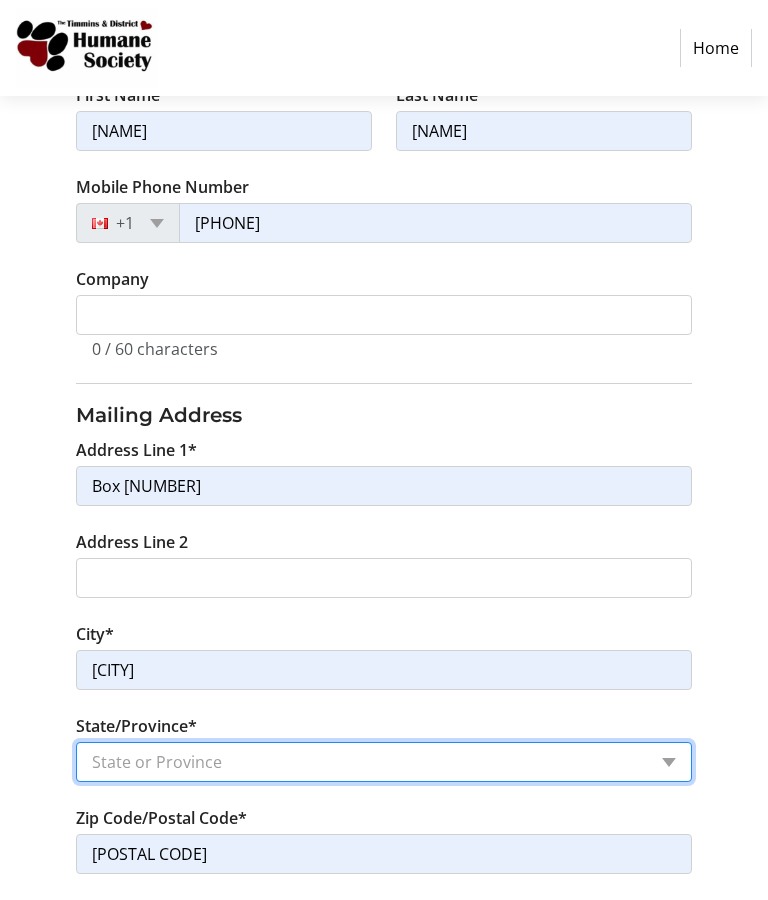 select on "ON" 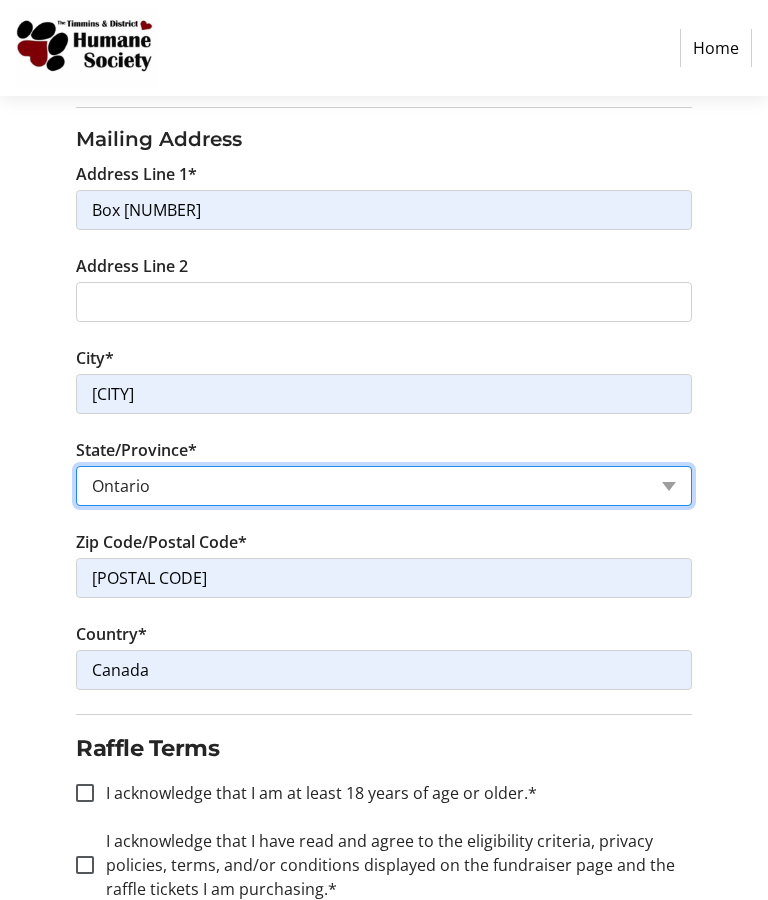 scroll, scrollTop: 853, scrollLeft: 0, axis: vertical 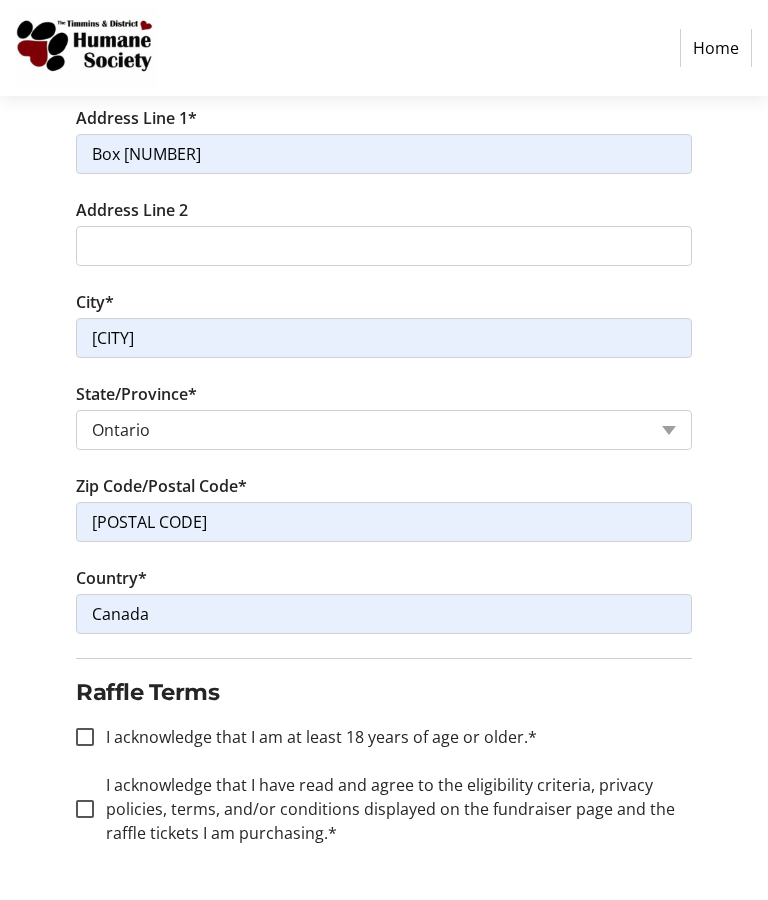 click on "I acknowledge that I am at least 18 years of age or older.*" at bounding box center [85, 737] 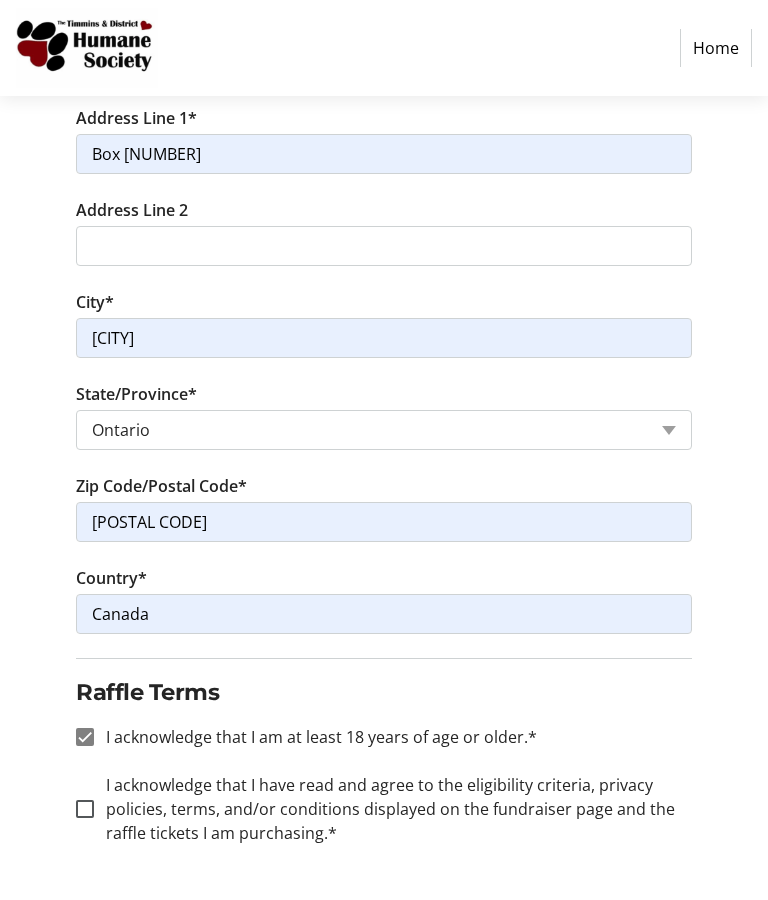 checkbox on "true" 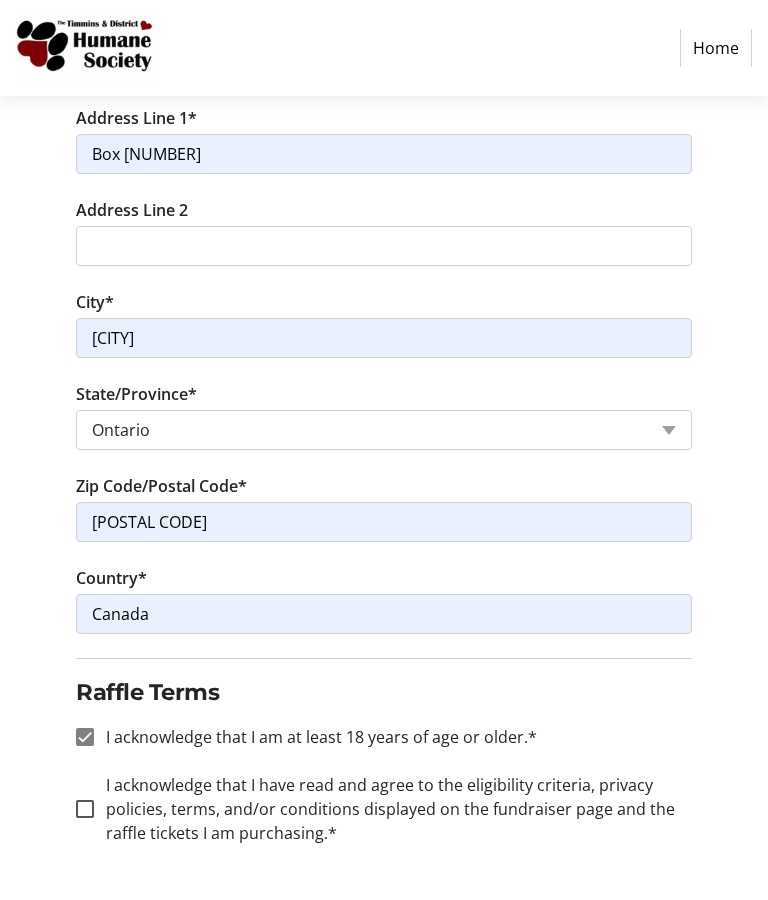 click on "I acknowledge that I have read and agree to the eligibility criteria, privacy policies, terms,
and/or conditions displayed on the fundraiser page and the raffle tickets I am purchasing.*" at bounding box center [85, 809] 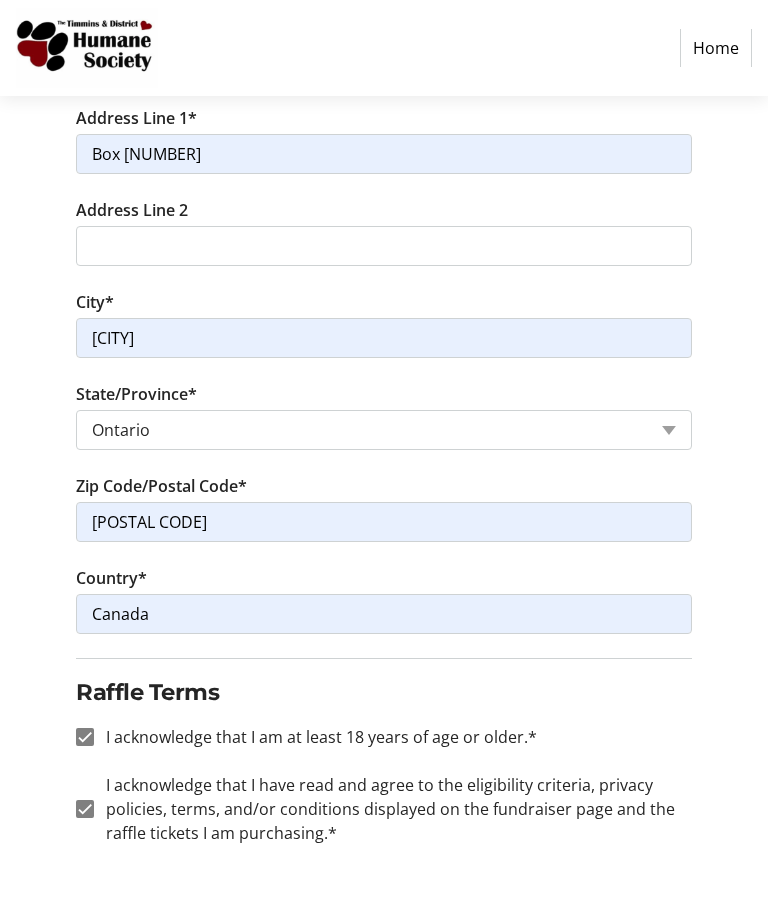 checkbox on "true" 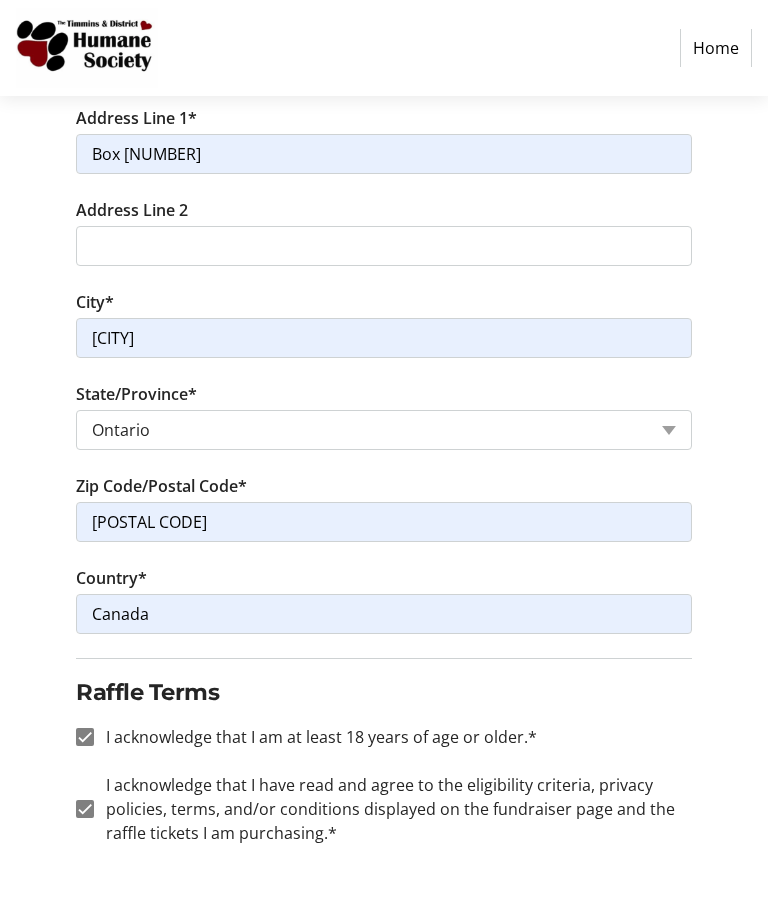 click on "Continue" 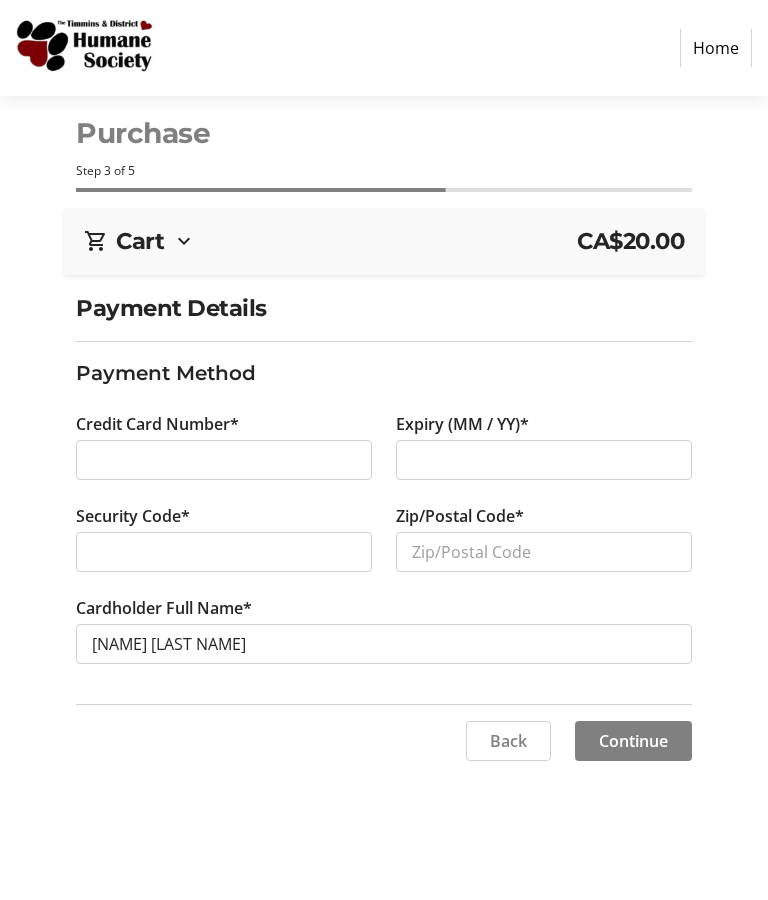 scroll, scrollTop: 82, scrollLeft: 0, axis: vertical 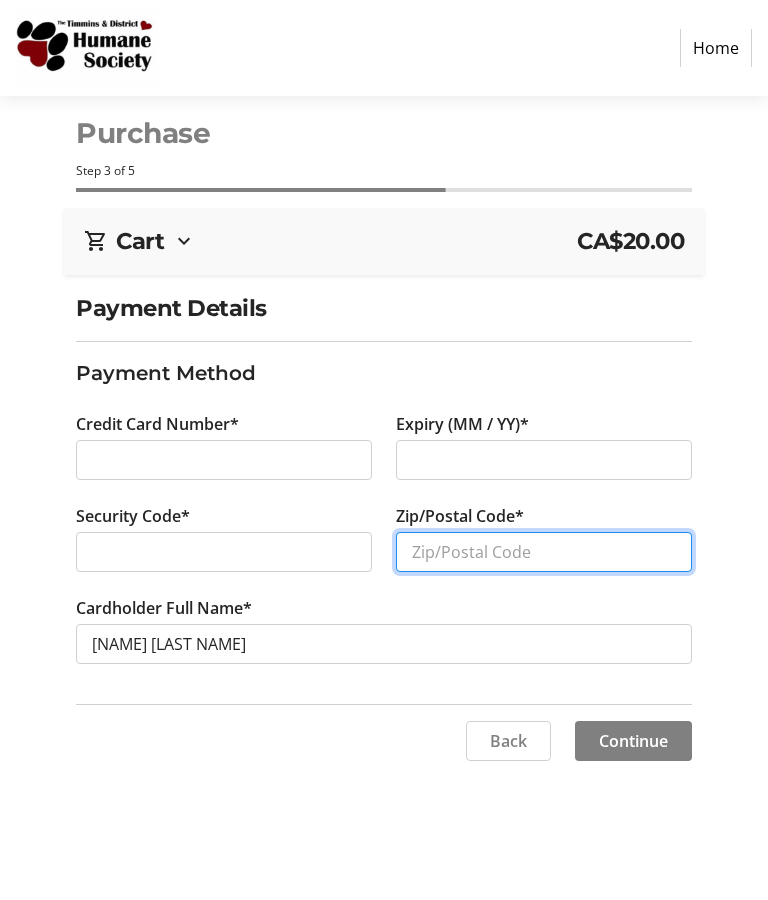 click on "Zip/Postal Code*" at bounding box center [544, 552] 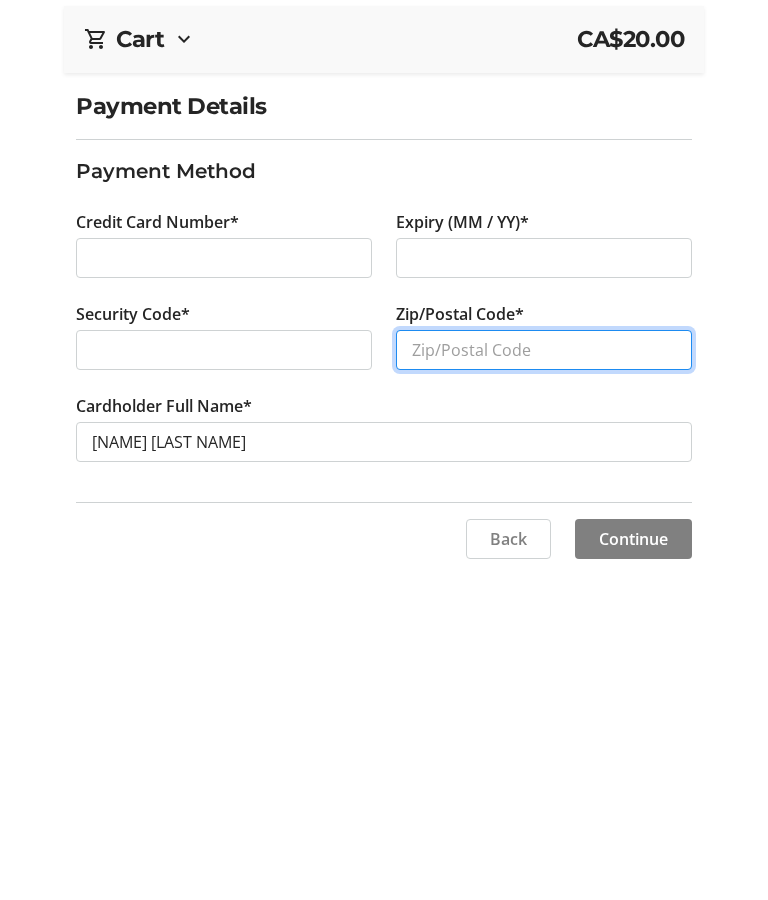 type on "[POSTAL CODE]" 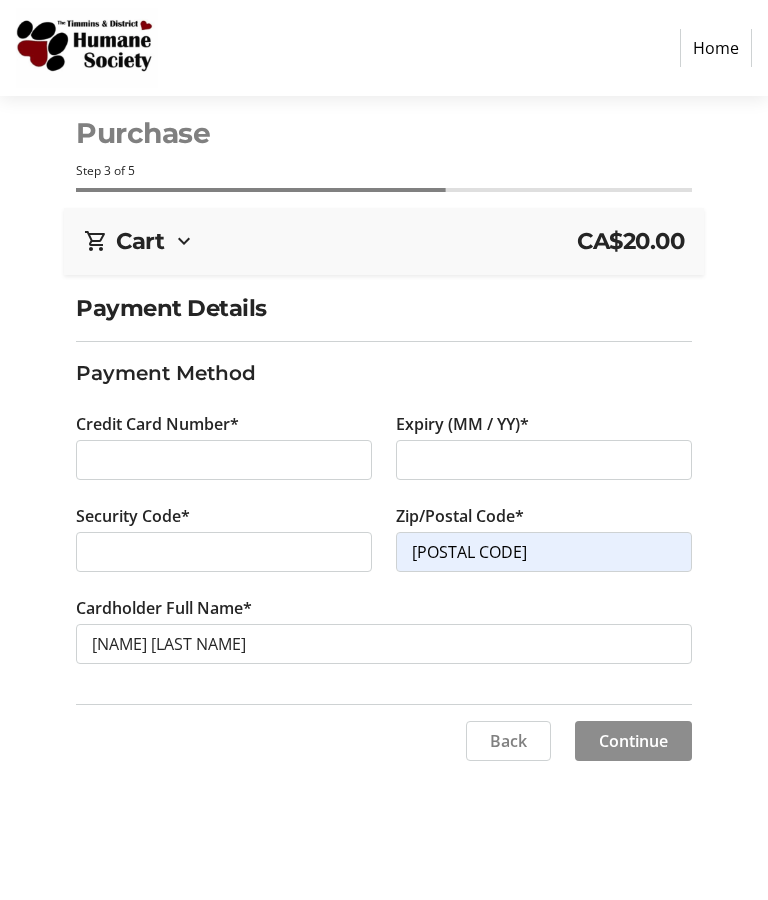 click on "Continue" 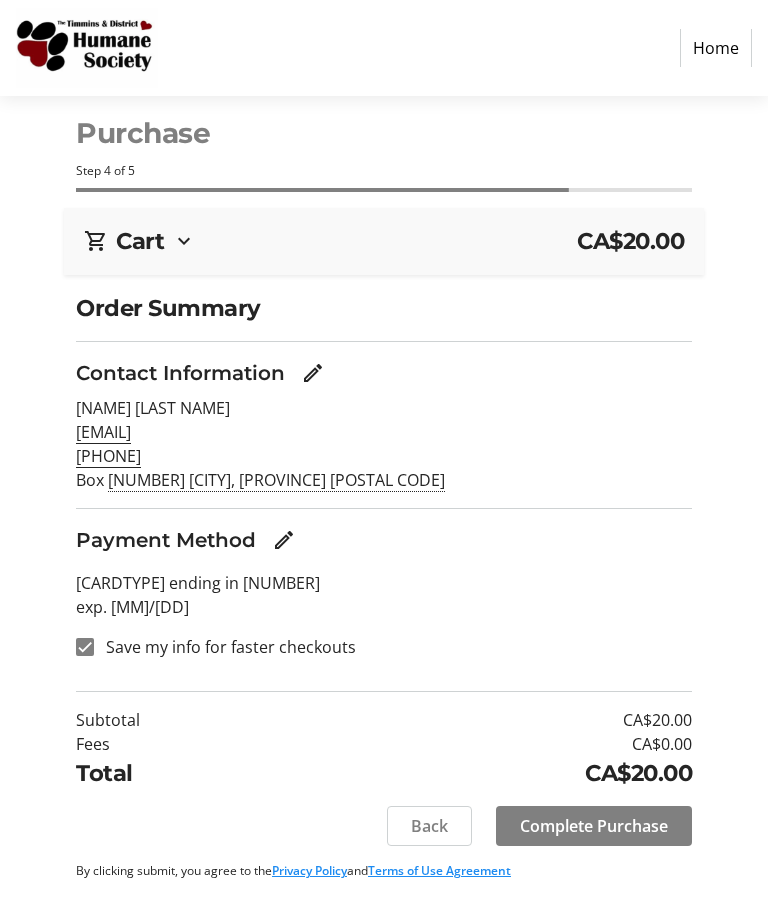 click on "Complete Purchase" 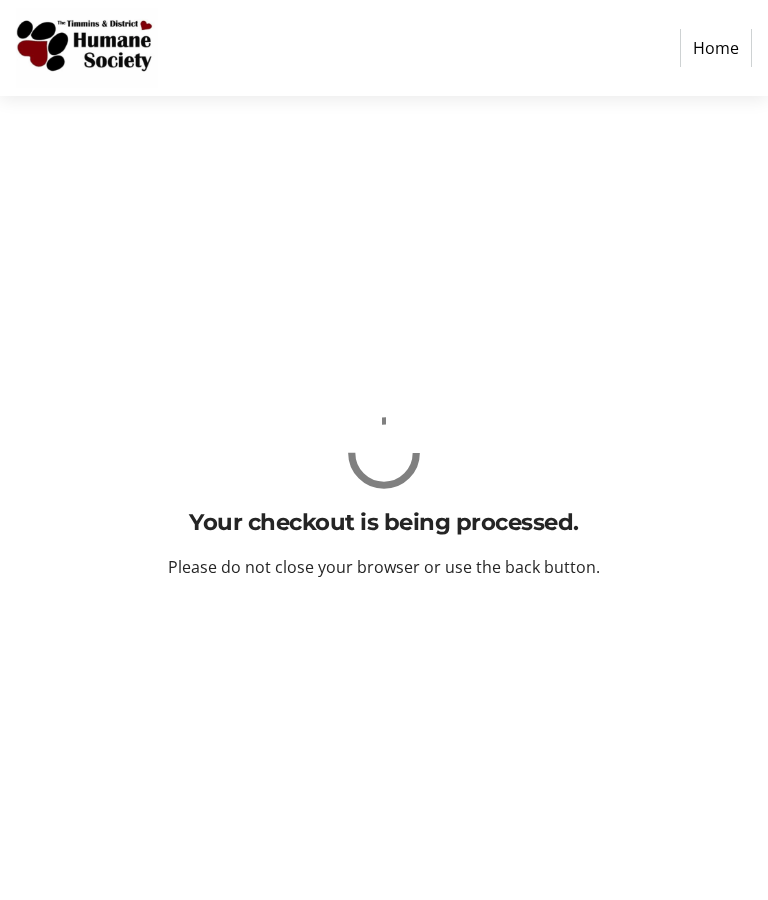 click 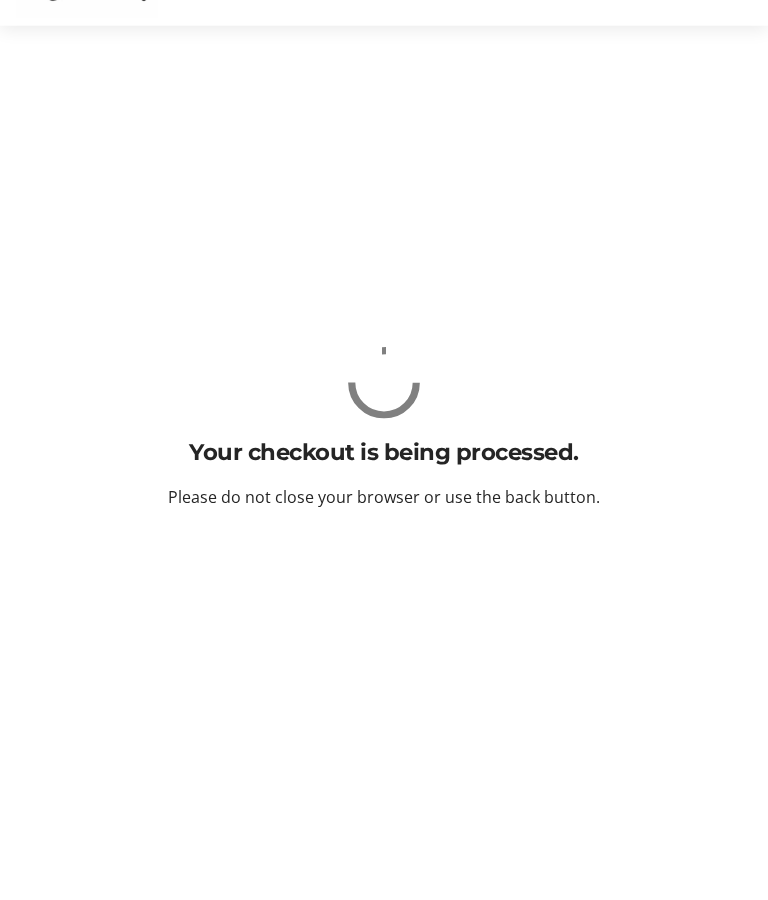 scroll, scrollTop: 82, scrollLeft: 0, axis: vertical 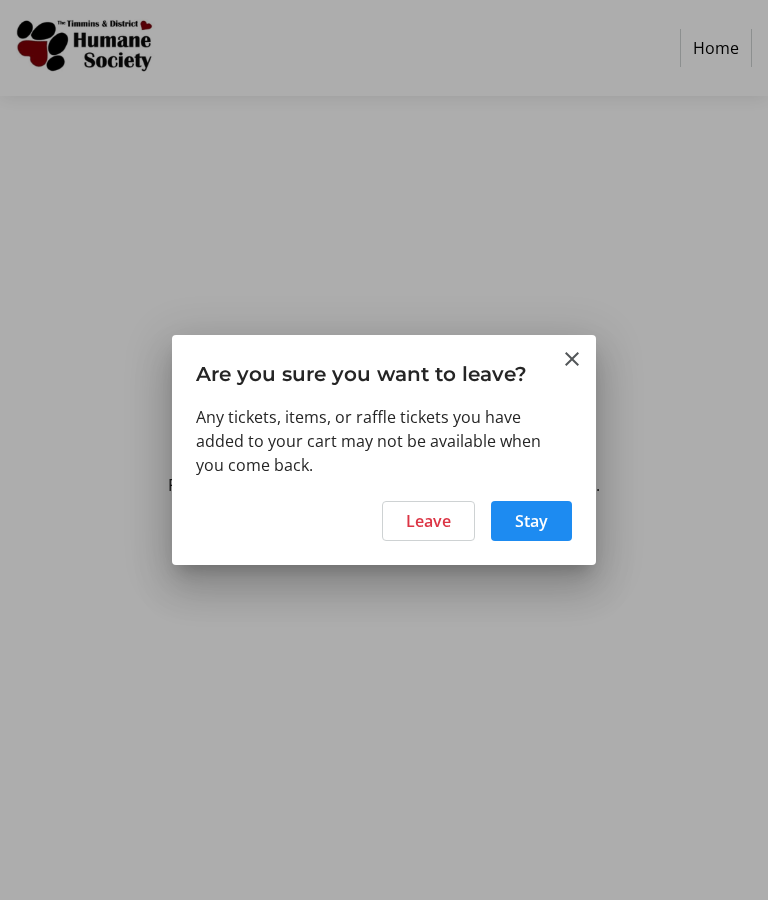 click at bounding box center (531, 521) 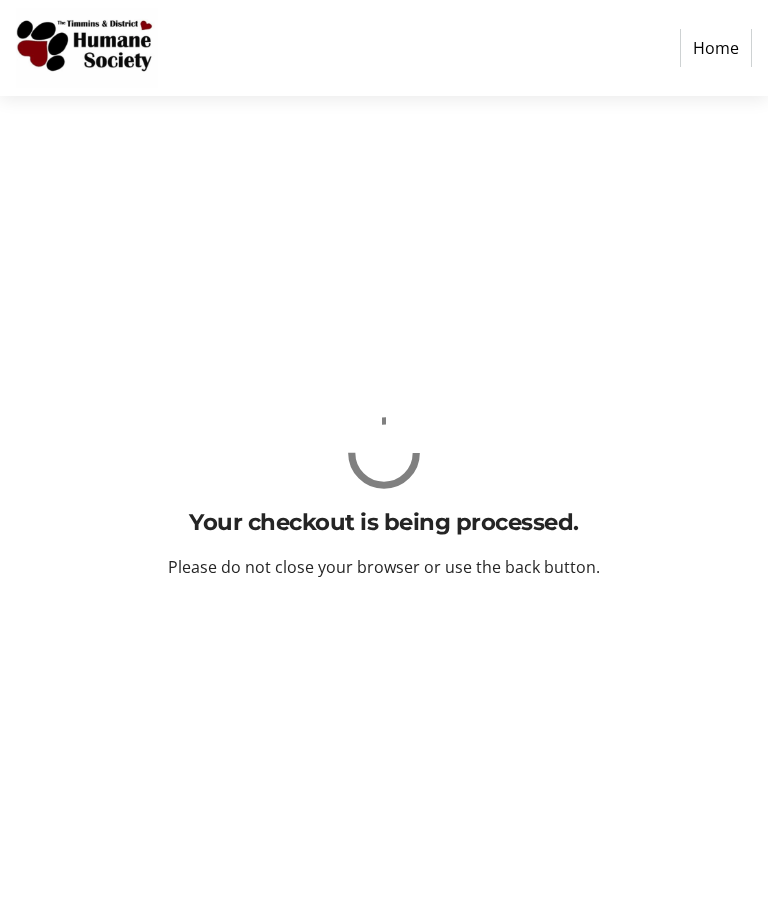 scroll, scrollTop: 82, scrollLeft: 0, axis: vertical 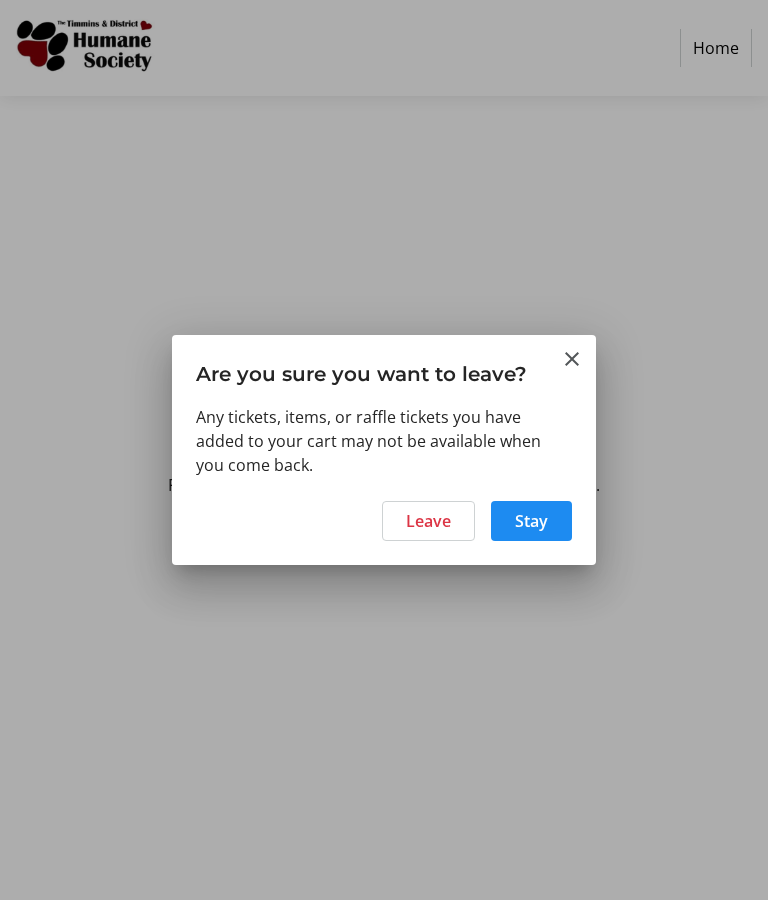 click on "Leave" at bounding box center (428, 521) 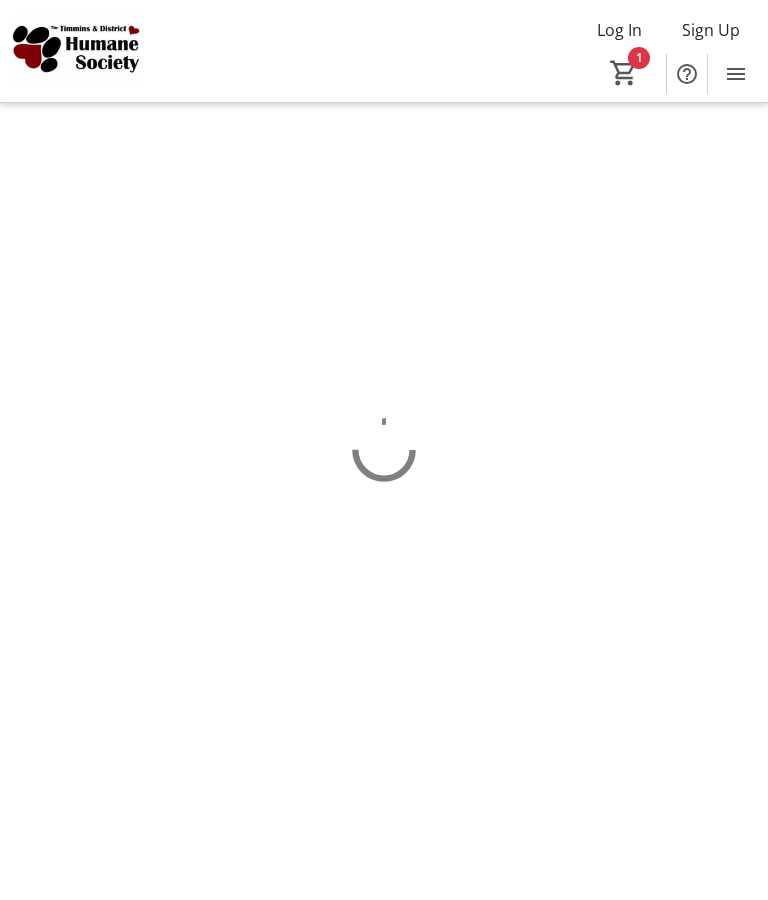 scroll, scrollTop: 82, scrollLeft: 0, axis: vertical 